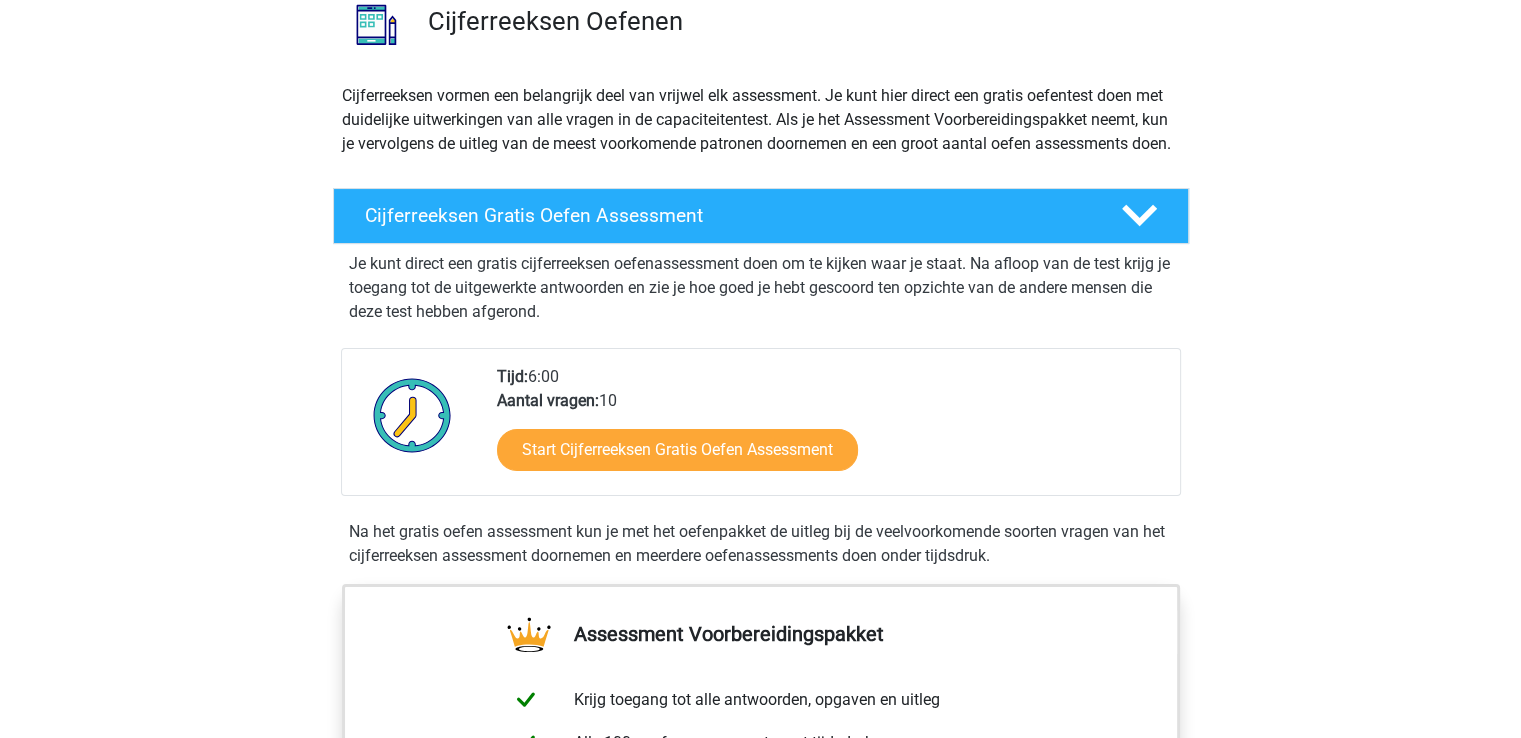 scroll, scrollTop: 200, scrollLeft: 0, axis: vertical 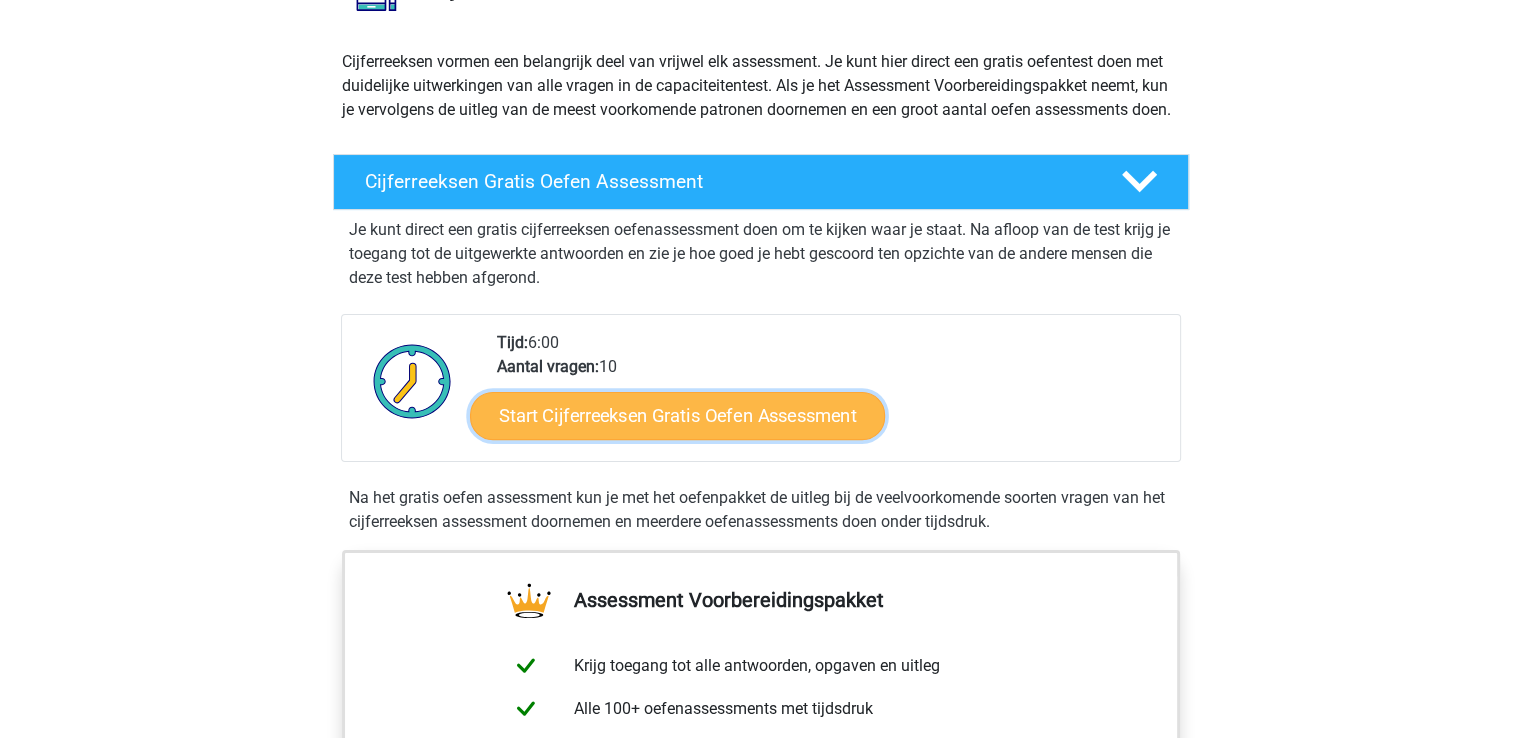 click on "Start Cijferreeksen
Gratis Oefen Assessment" at bounding box center (677, 415) 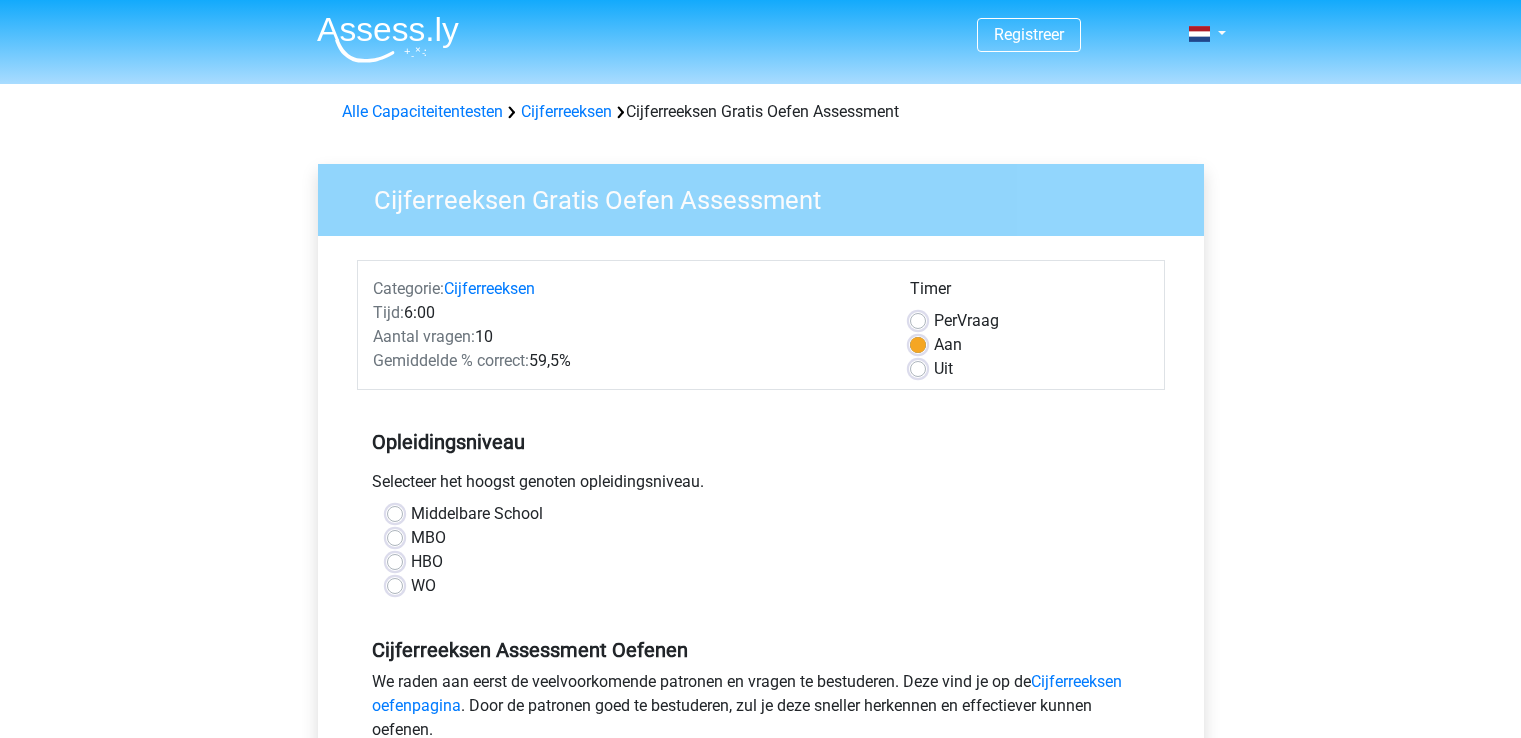 scroll, scrollTop: 0, scrollLeft: 0, axis: both 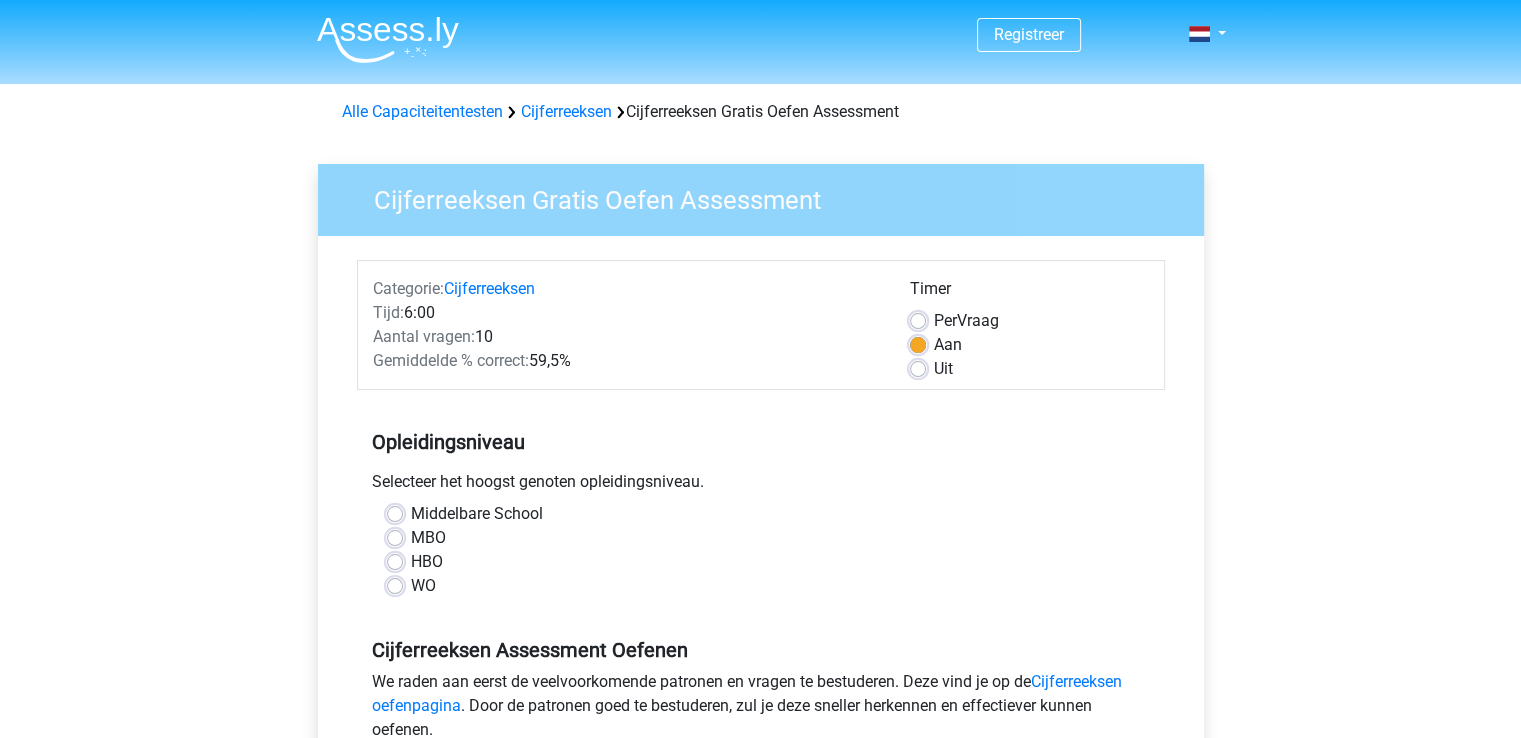 click on "Aan" at bounding box center (948, 345) 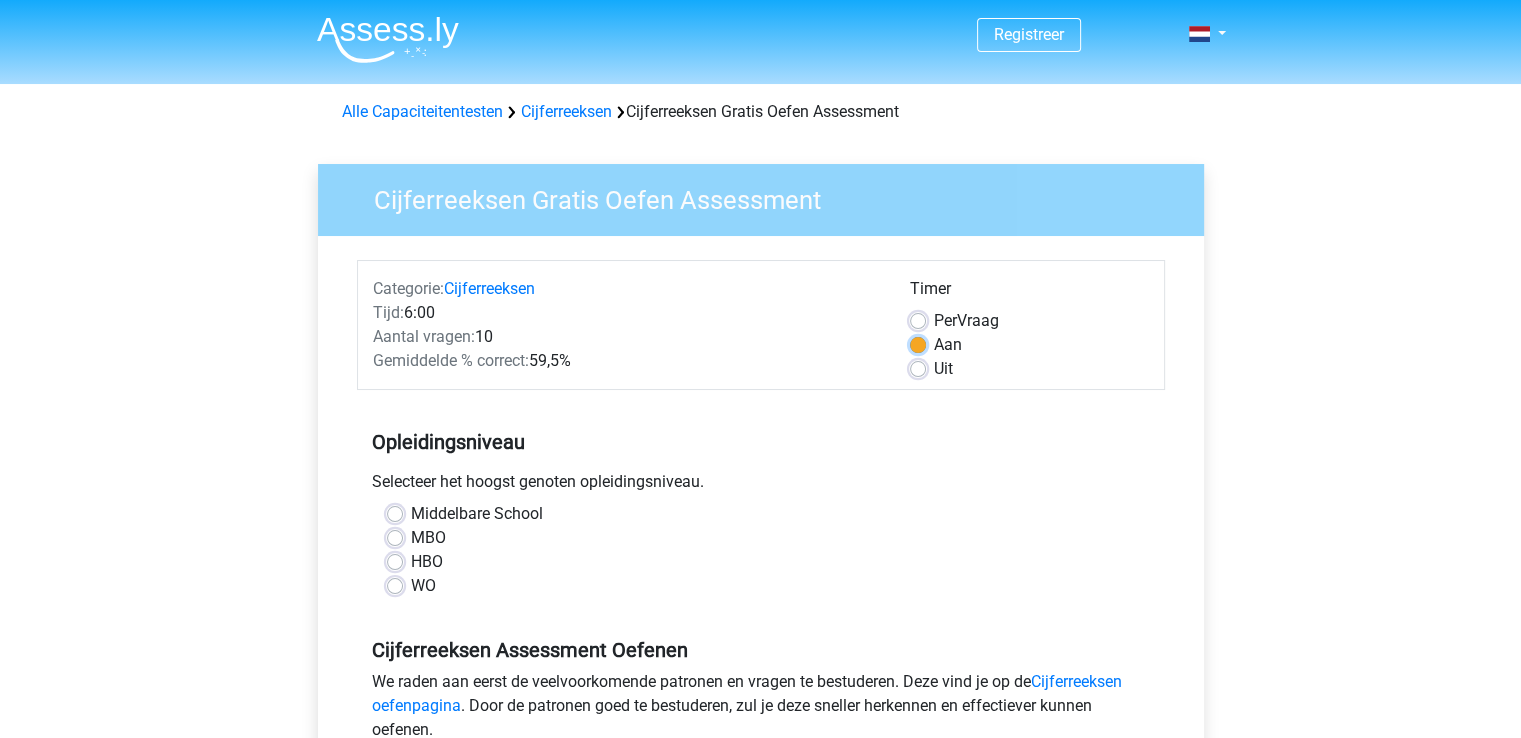 click on "Aan" at bounding box center [918, 343] 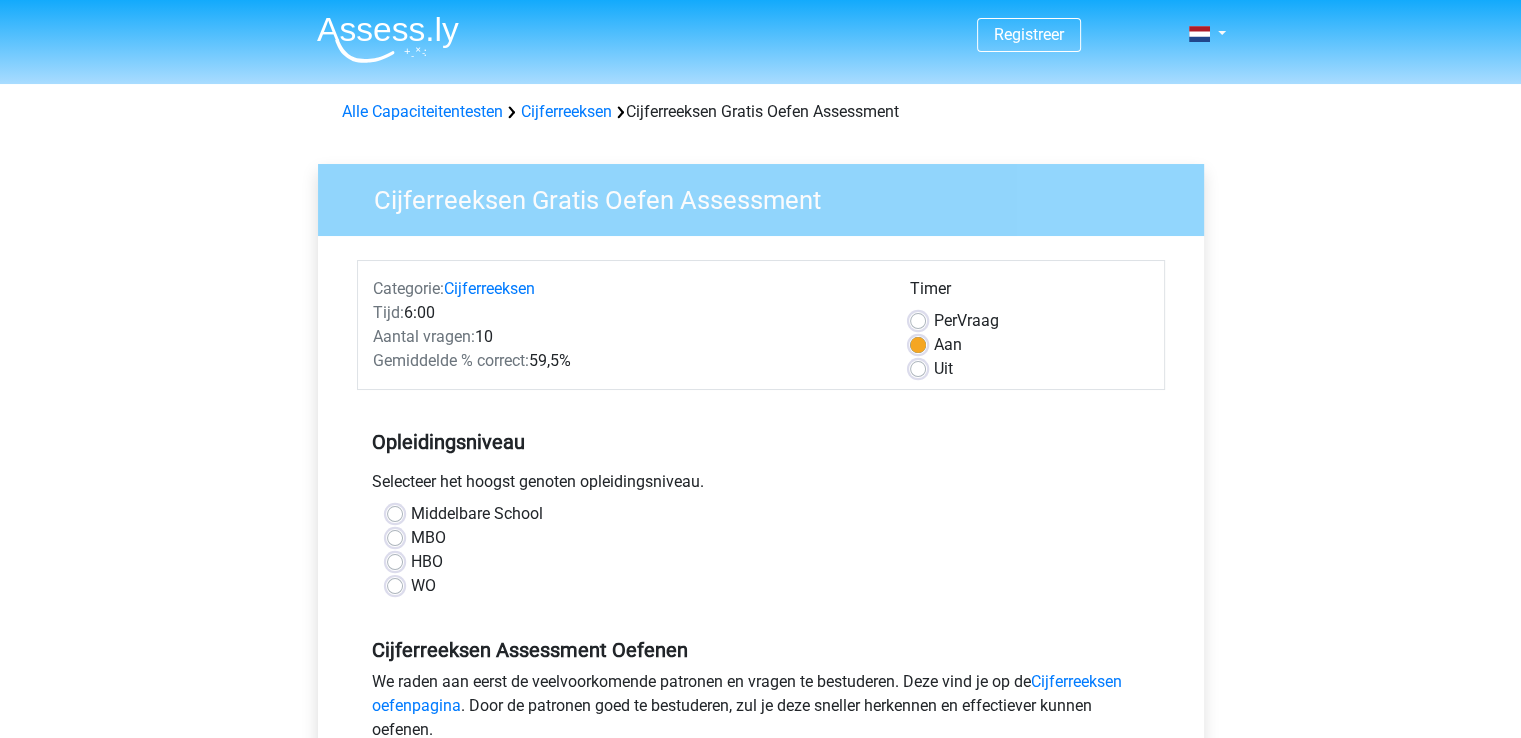 click on "Per  Vraag" at bounding box center [966, 321] 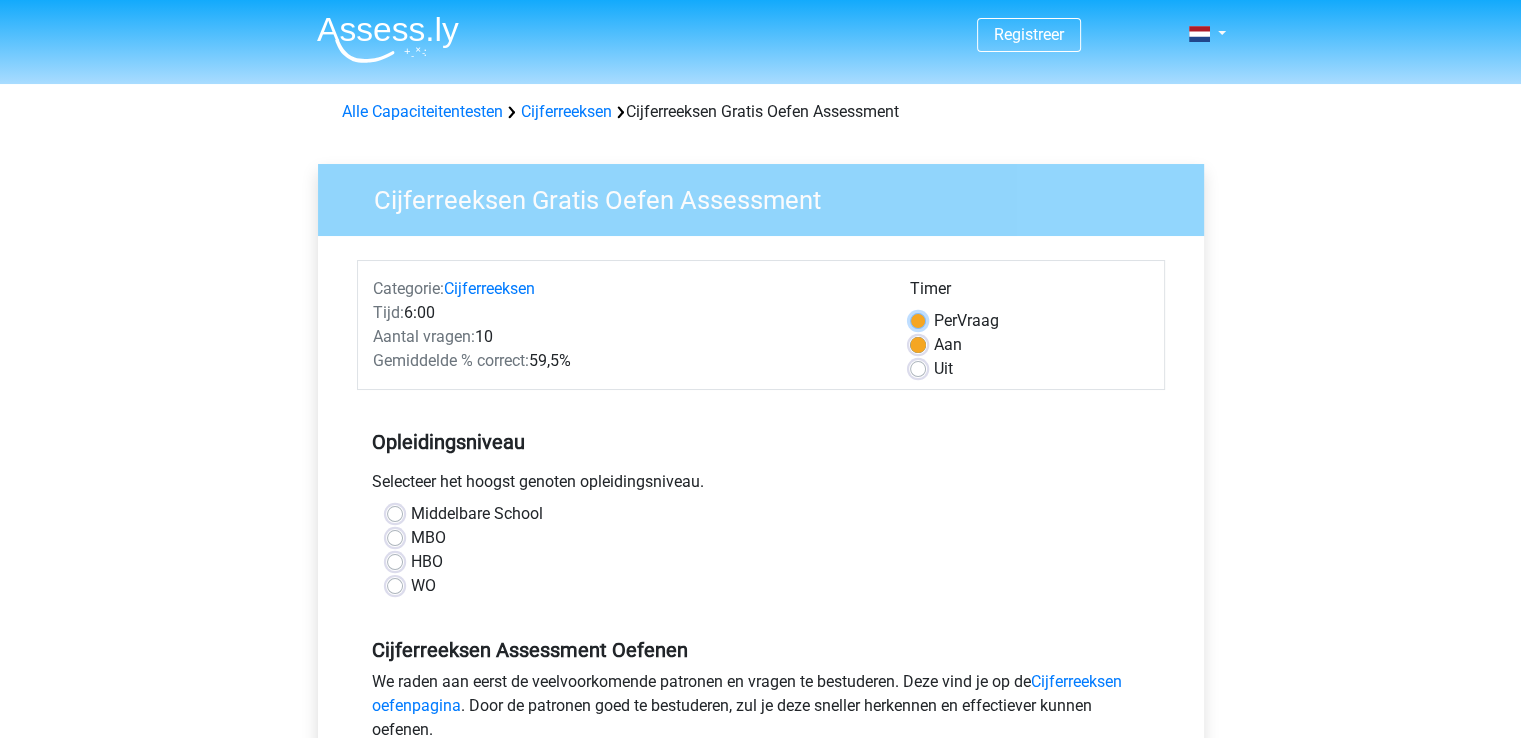 radio on "true" 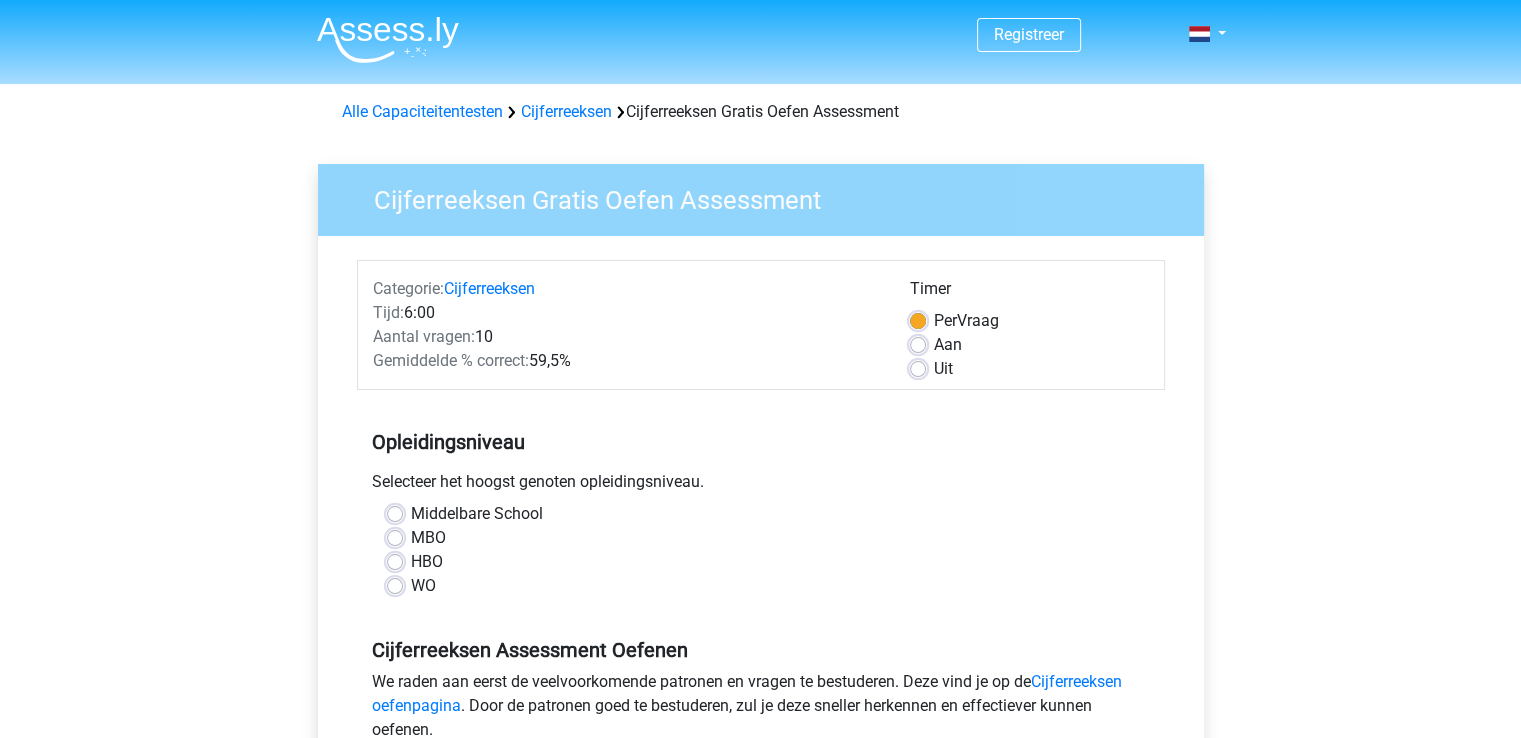 click on "HBO" at bounding box center [761, 562] 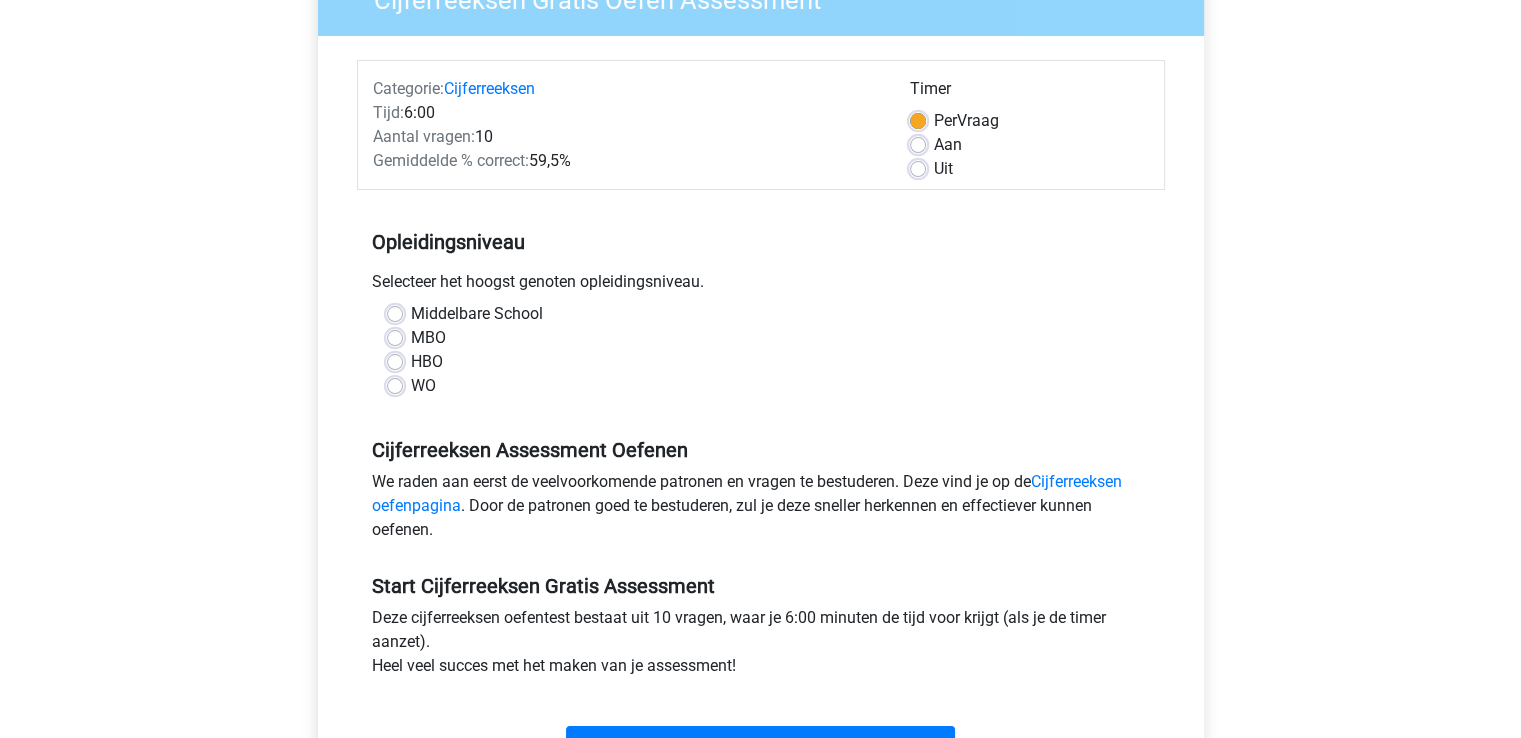 click on "HBO" at bounding box center [427, 362] 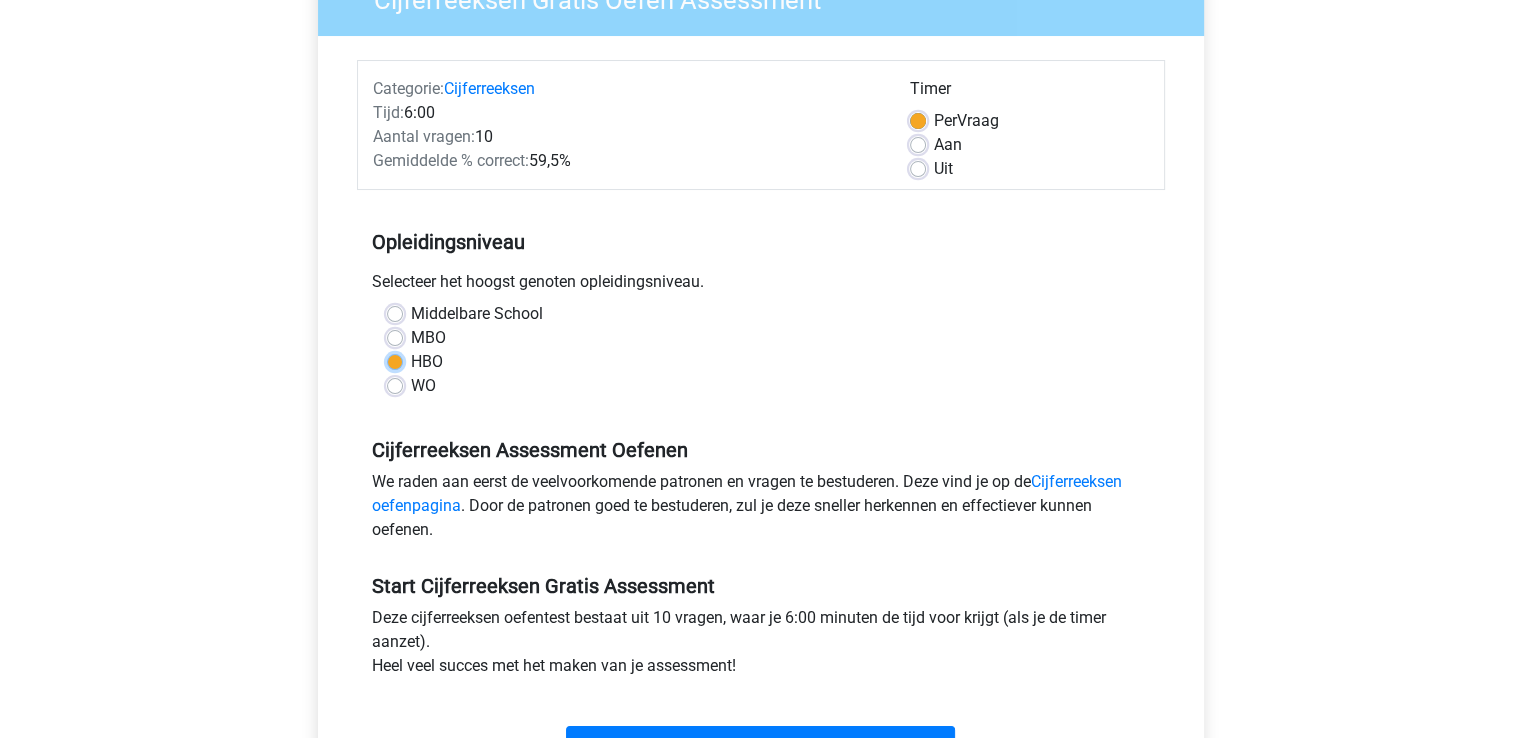 click on "HBO" at bounding box center (395, 360) 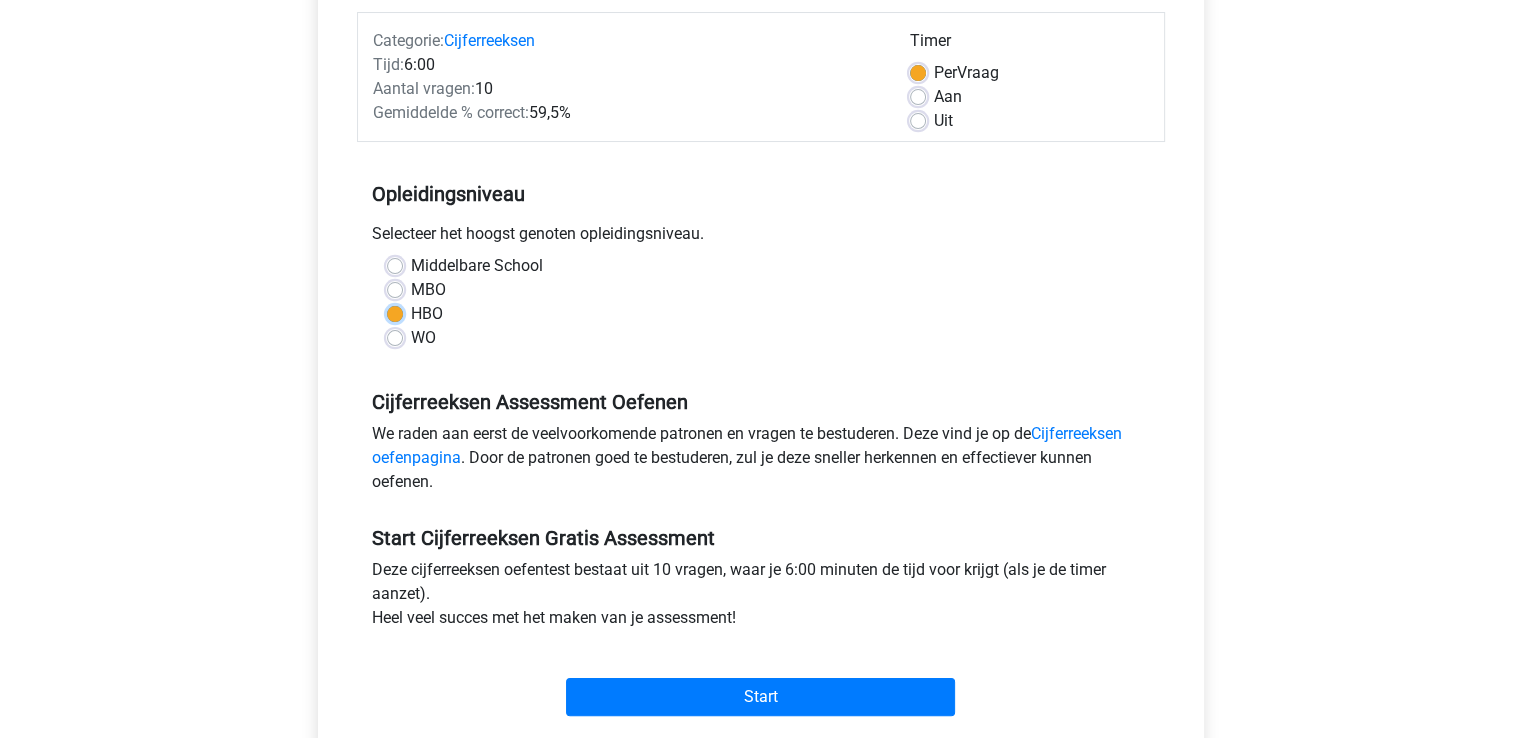 scroll, scrollTop: 500, scrollLeft: 0, axis: vertical 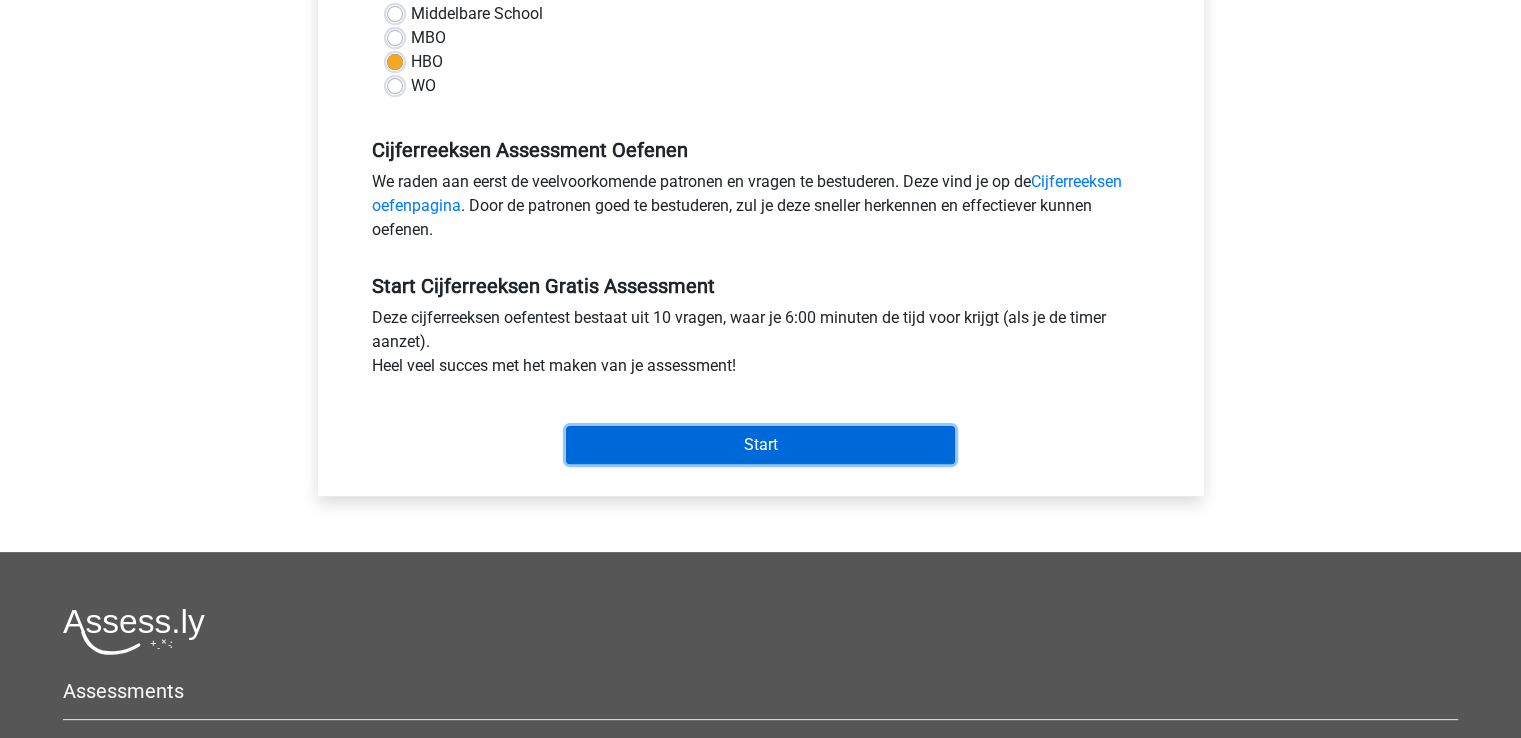 click on "Start" at bounding box center (760, 445) 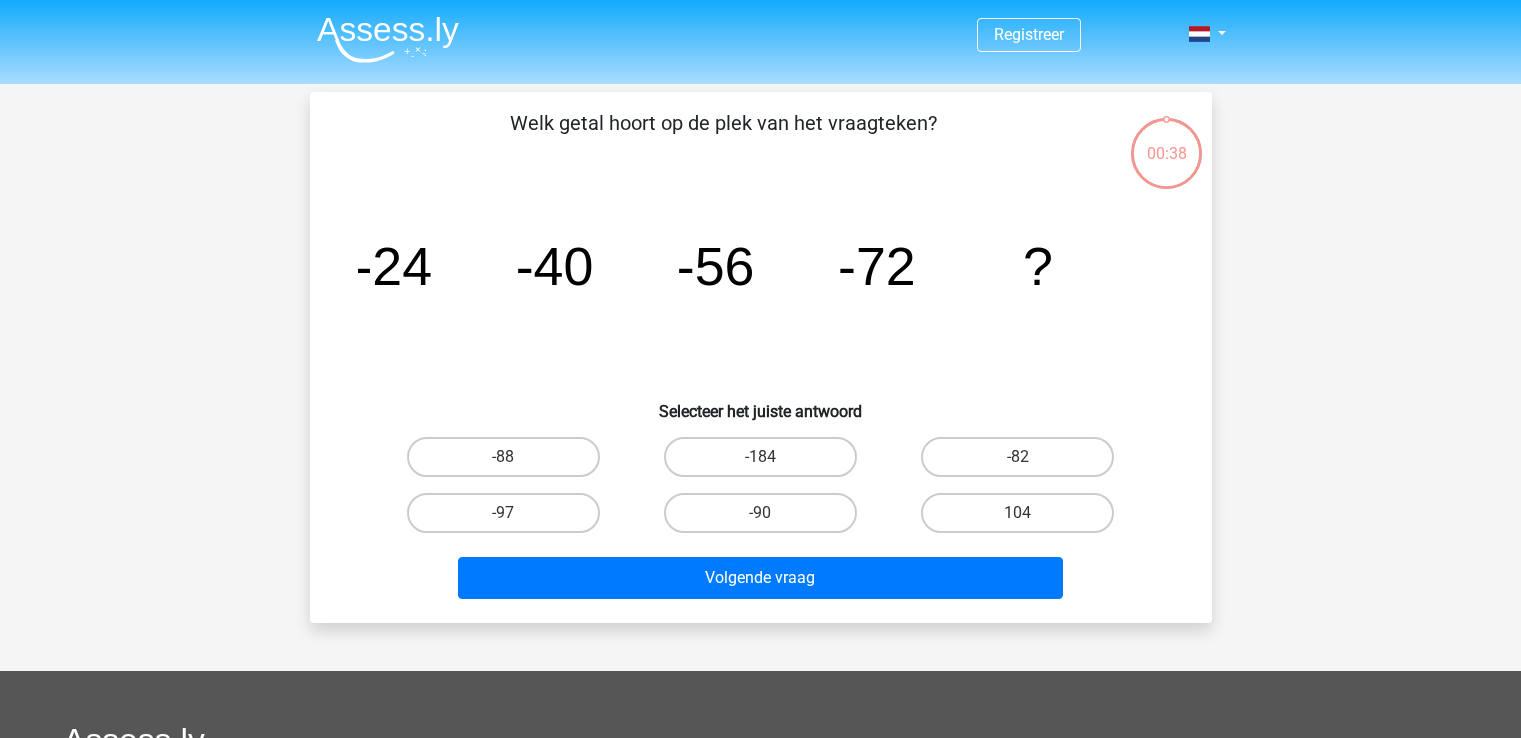 scroll, scrollTop: 0, scrollLeft: 0, axis: both 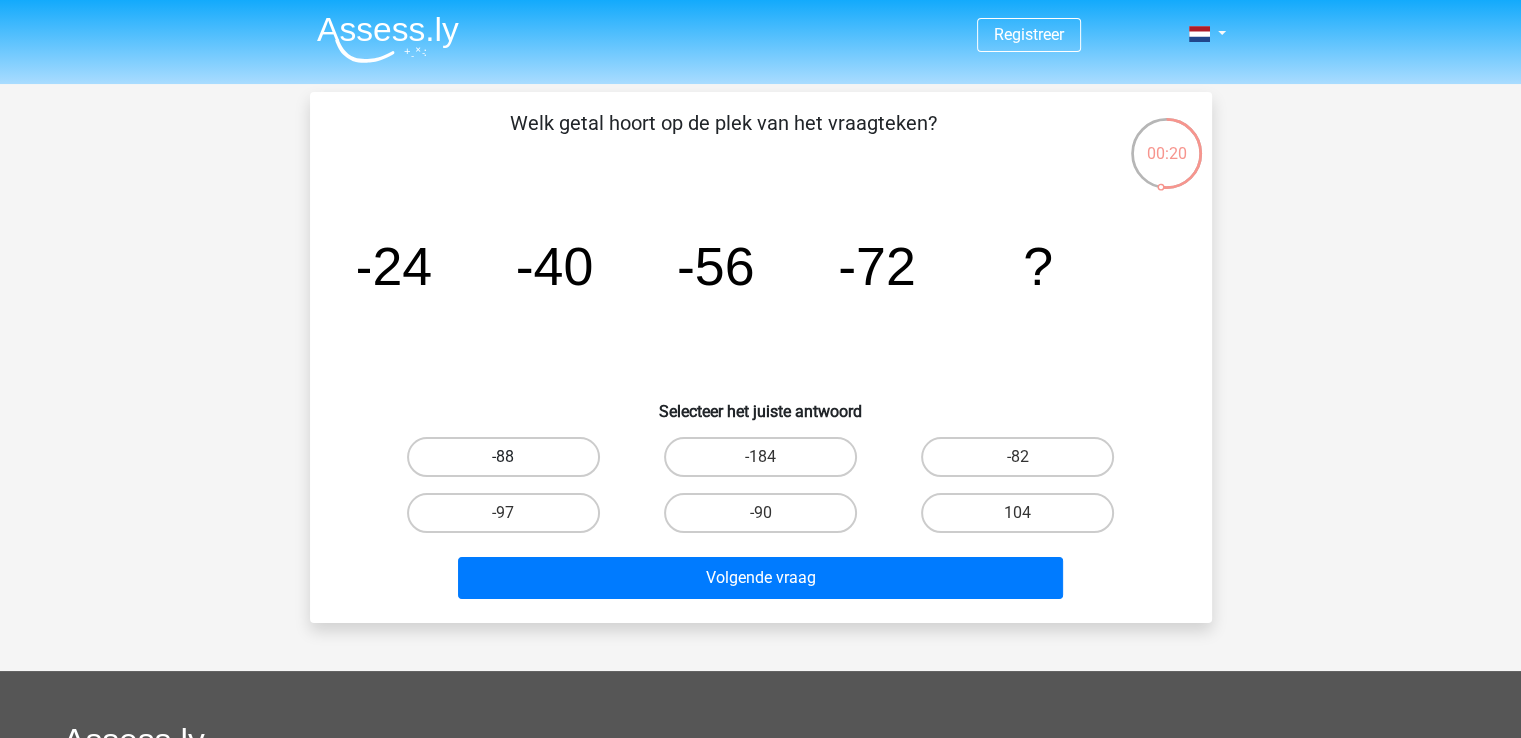 click on "-88" at bounding box center (503, 457) 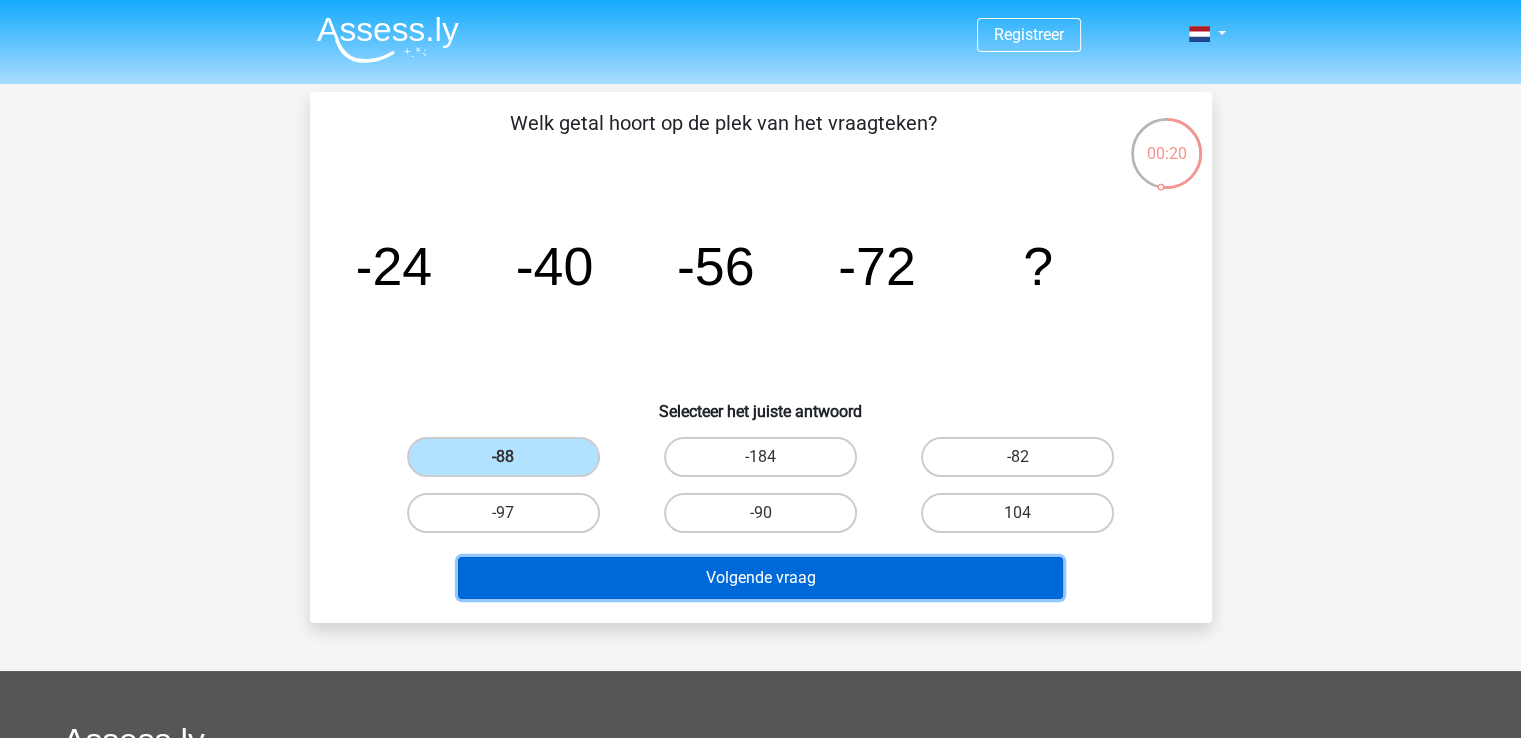 click on "Volgende vraag" at bounding box center (760, 578) 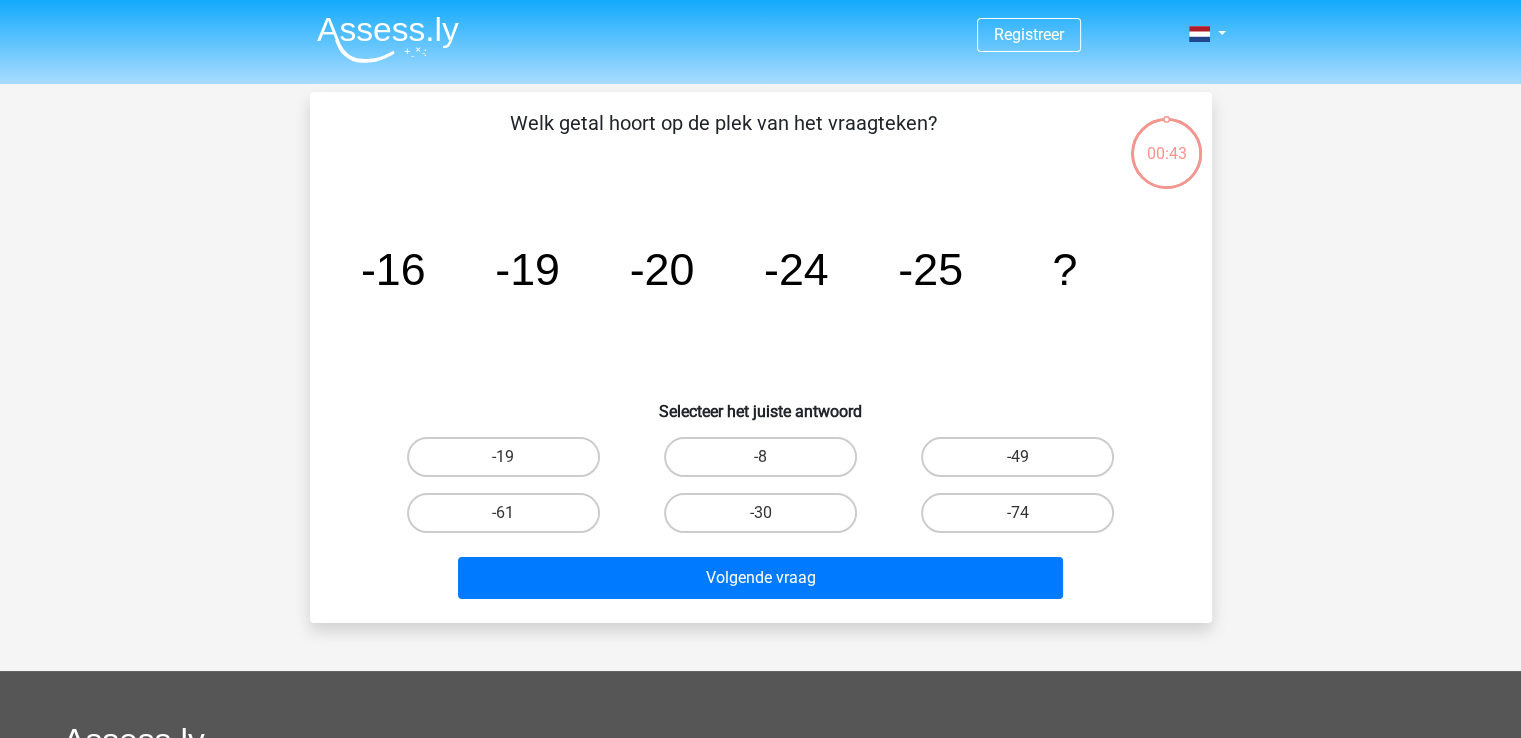 scroll, scrollTop: 92, scrollLeft: 0, axis: vertical 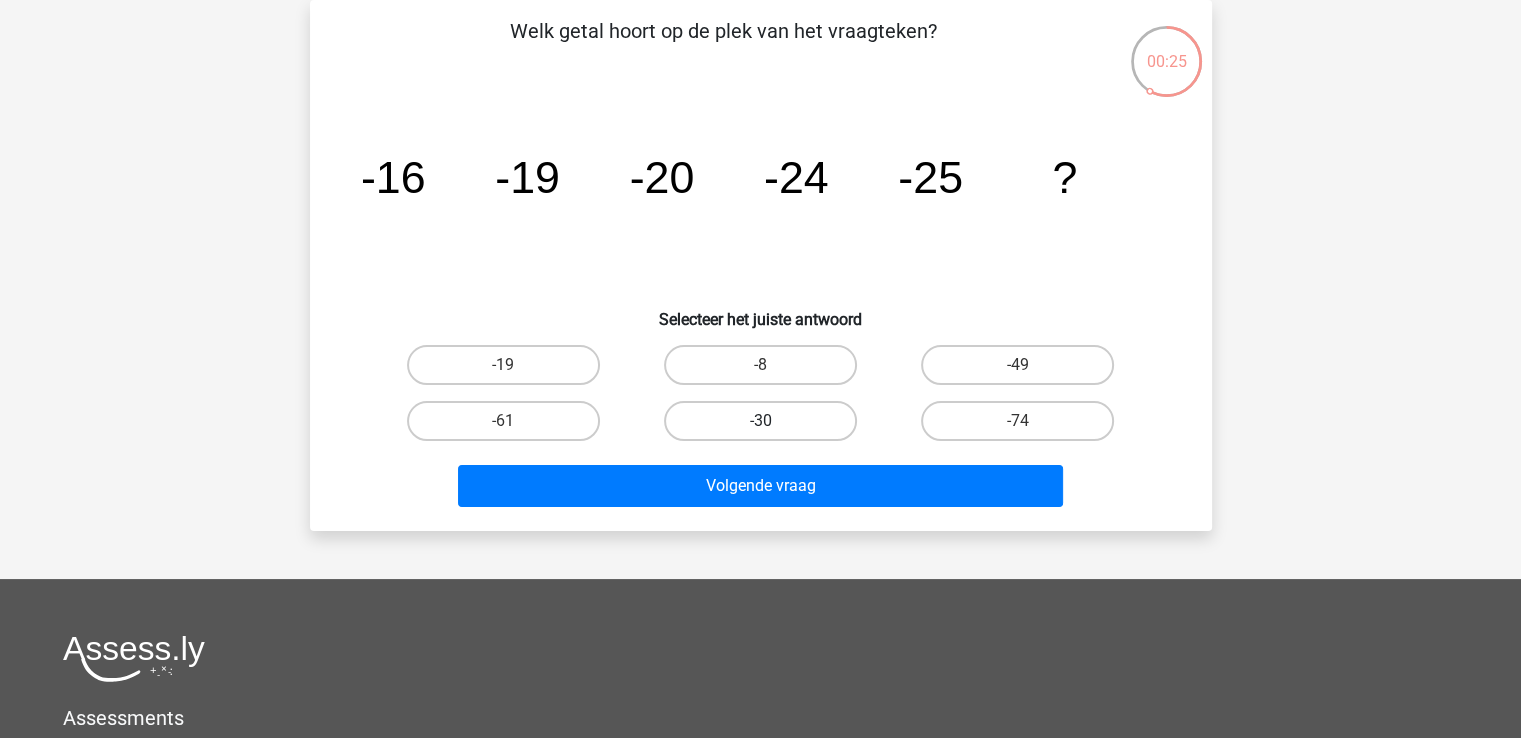 click on "-30" at bounding box center [760, 421] 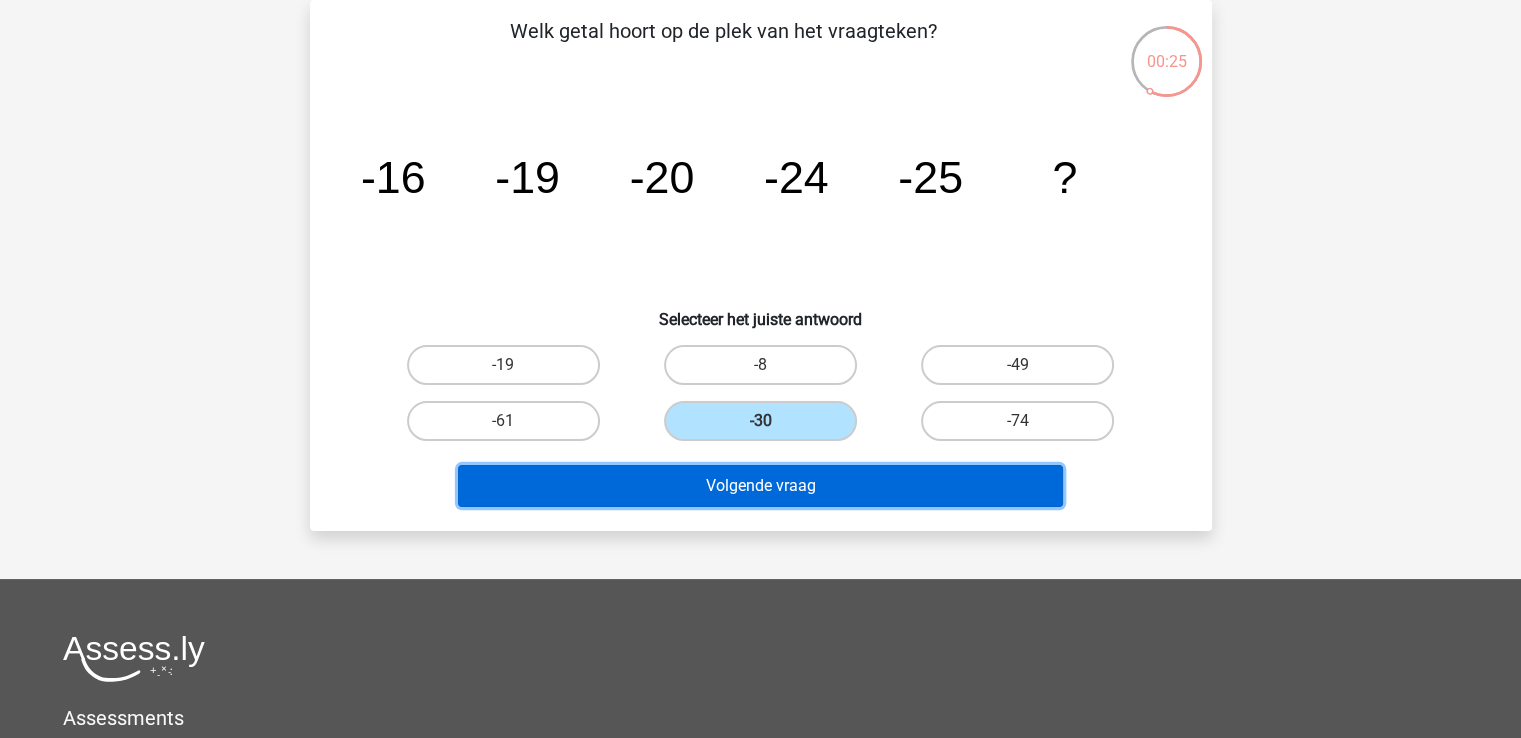 click on "Volgende vraag" at bounding box center (760, 486) 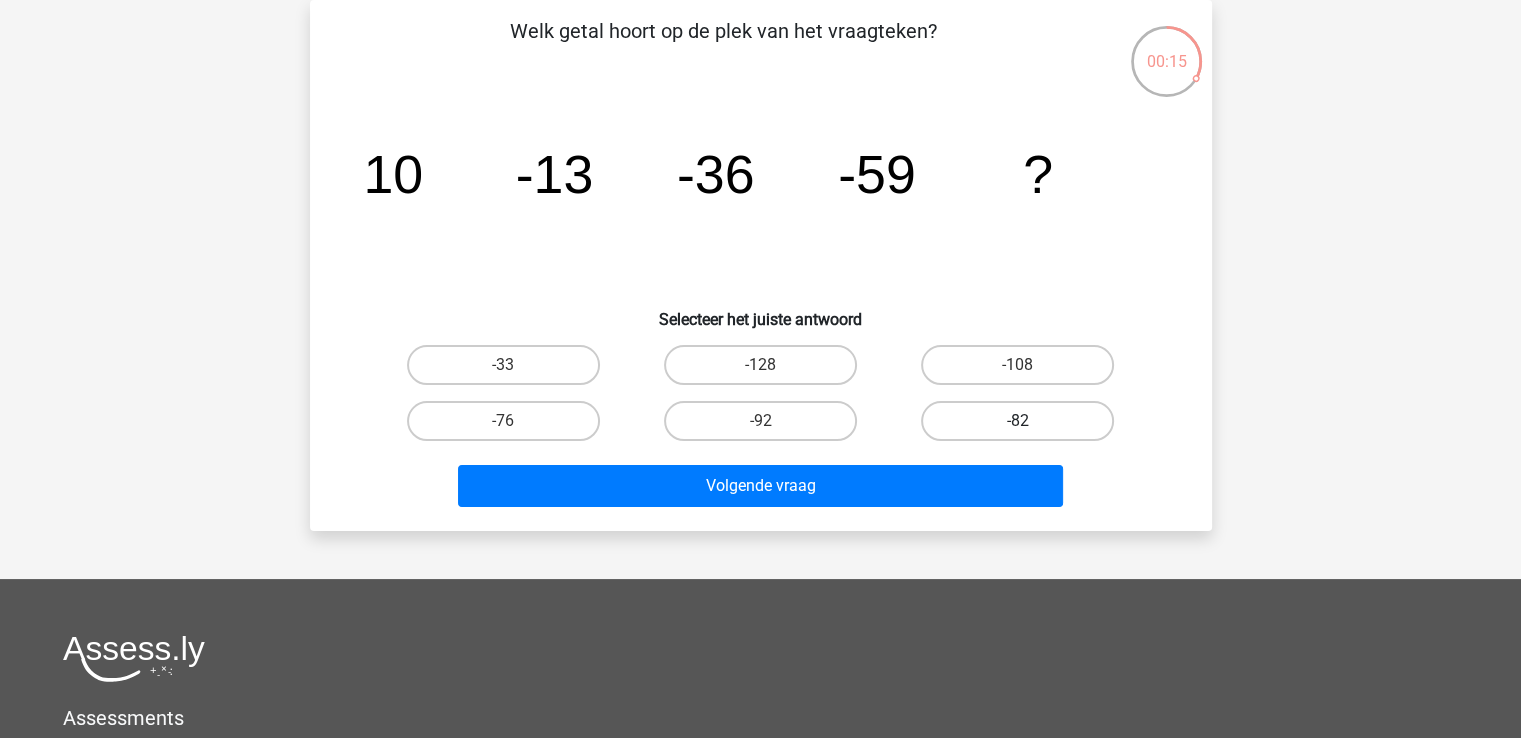 click on "-82" at bounding box center [1017, 421] 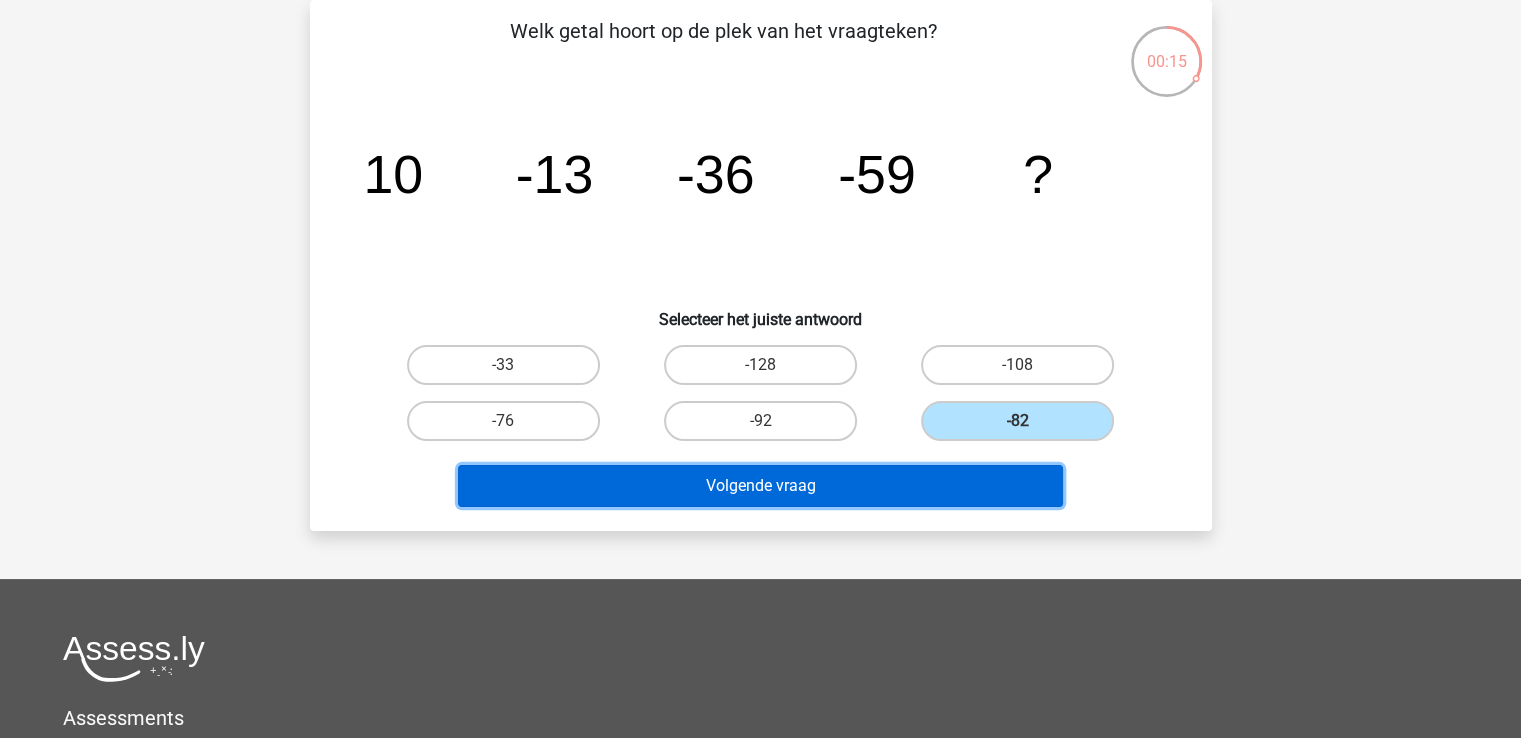 click on "Volgende vraag" at bounding box center [760, 486] 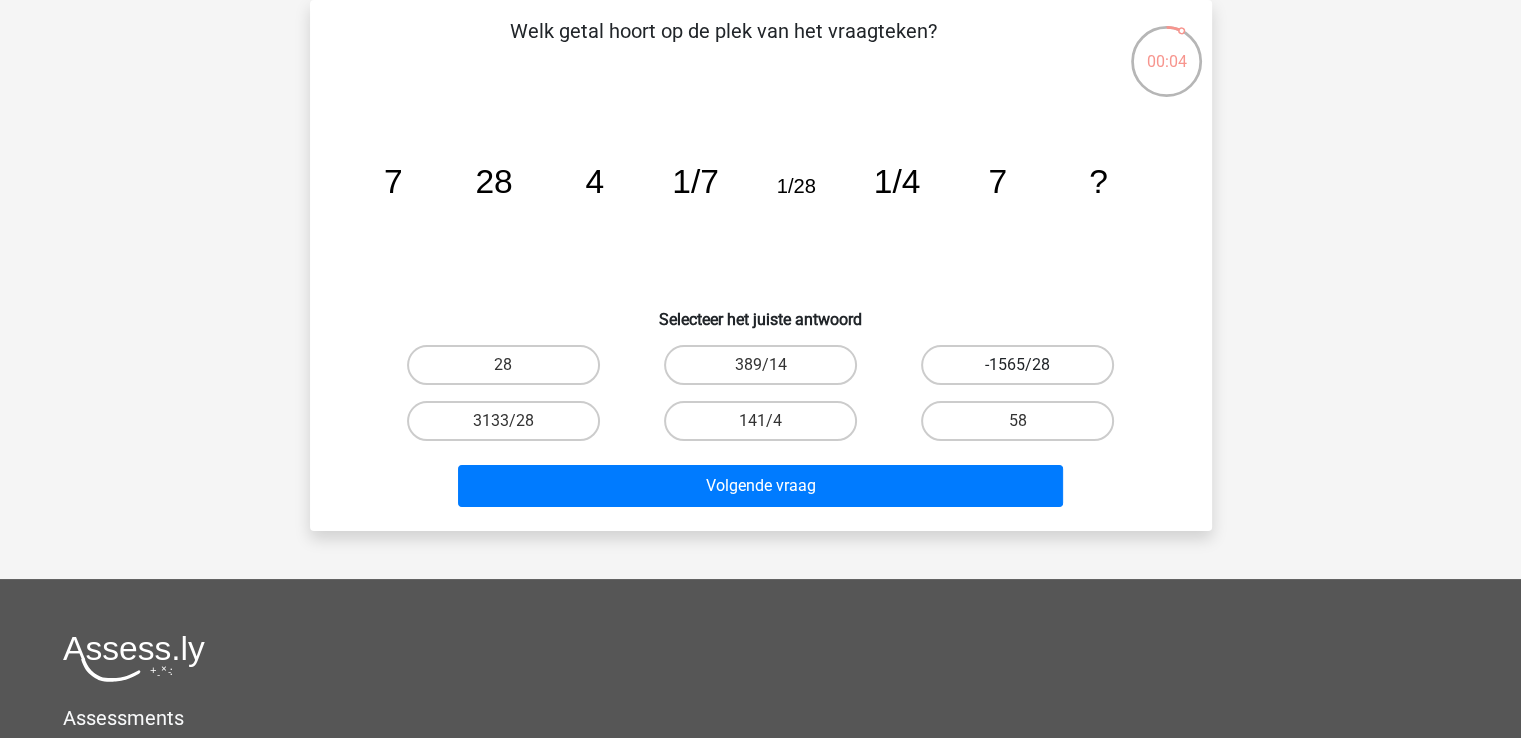 click on "-1565/28" at bounding box center (1017, 365) 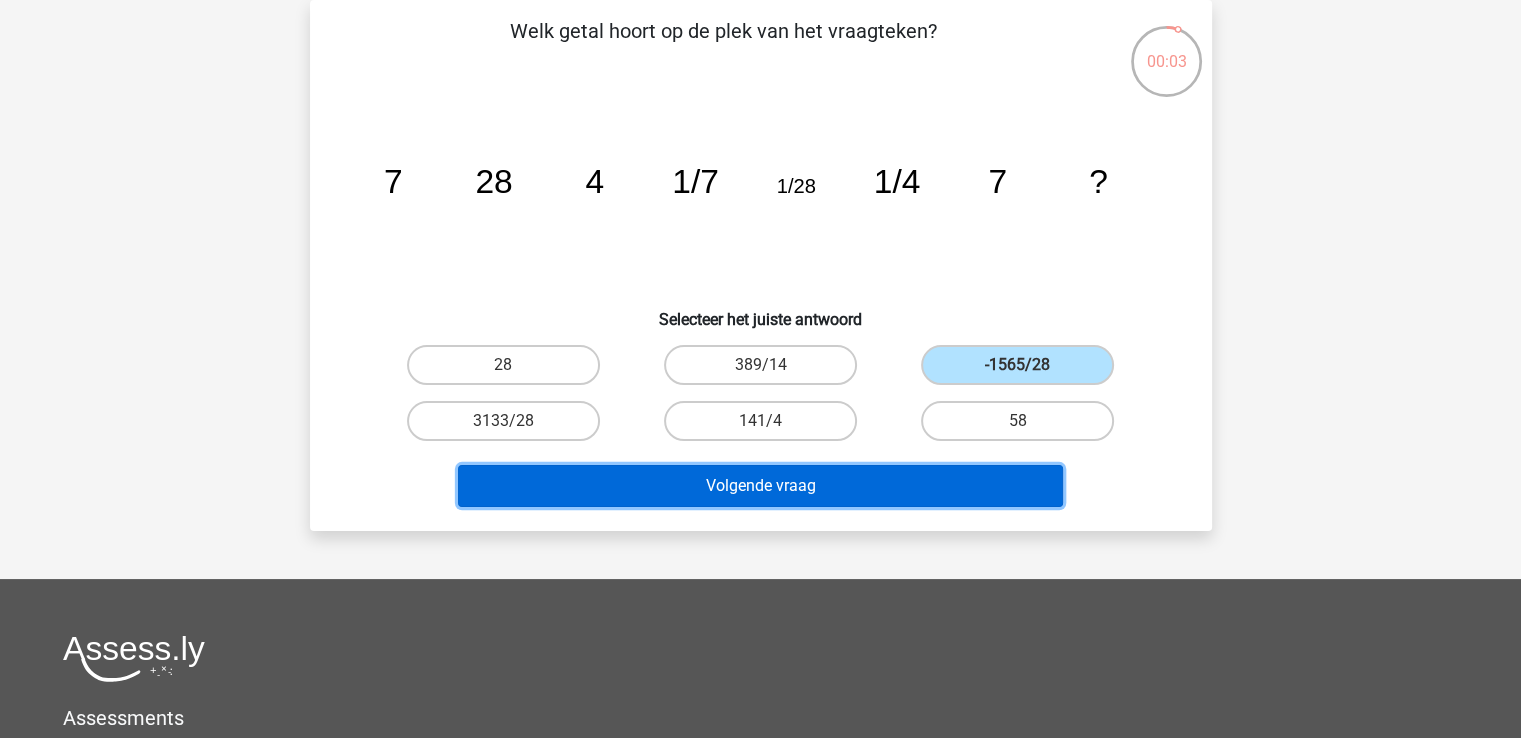 click on "Volgende vraag" at bounding box center (760, 486) 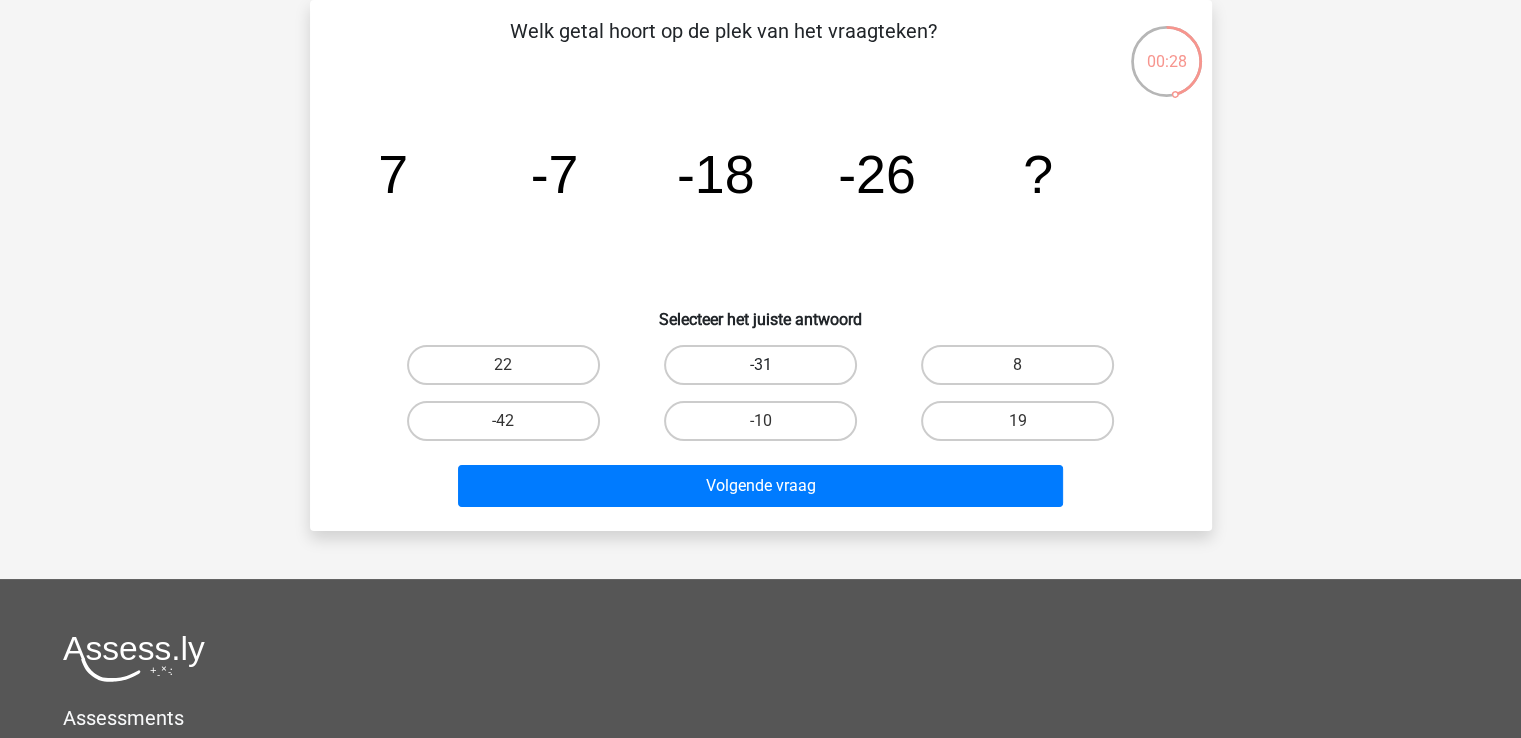 click on "-31" at bounding box center [760, 365] 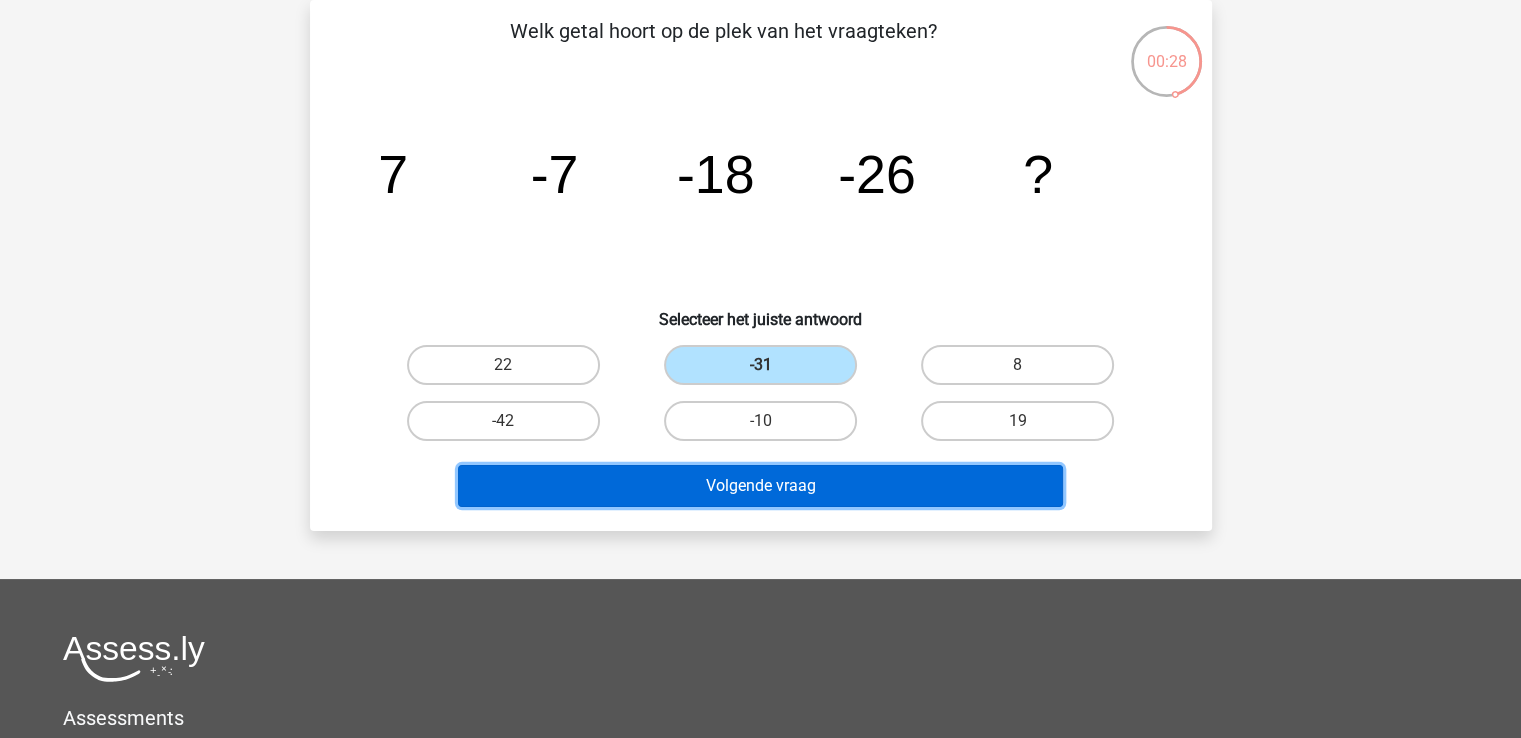 click on "Volgende vraag" at bounding box center (760, 486) 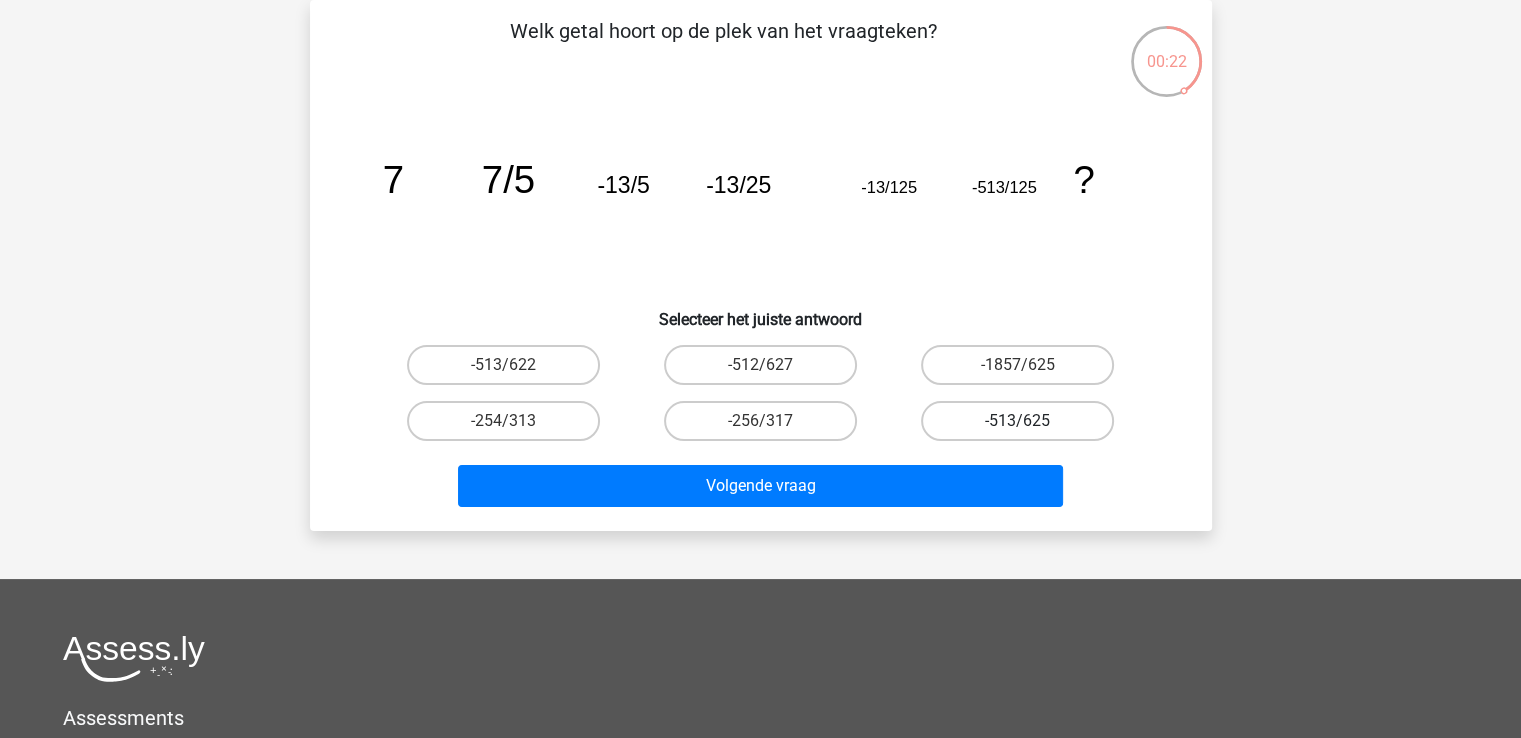 click on "-513/625" at bounding box center (1017, 421) 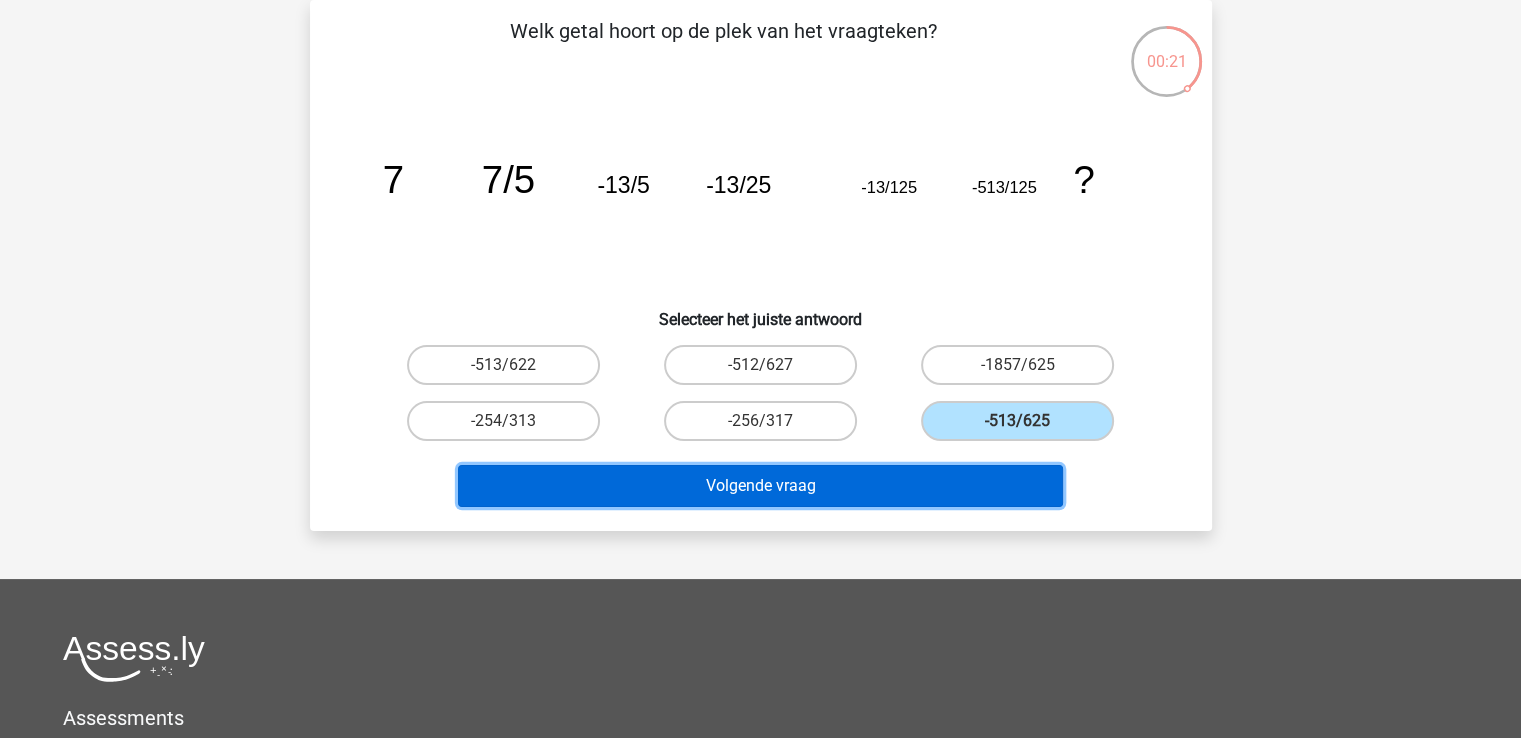 click on "Volgende vraag" at bounding box center (760, 486) 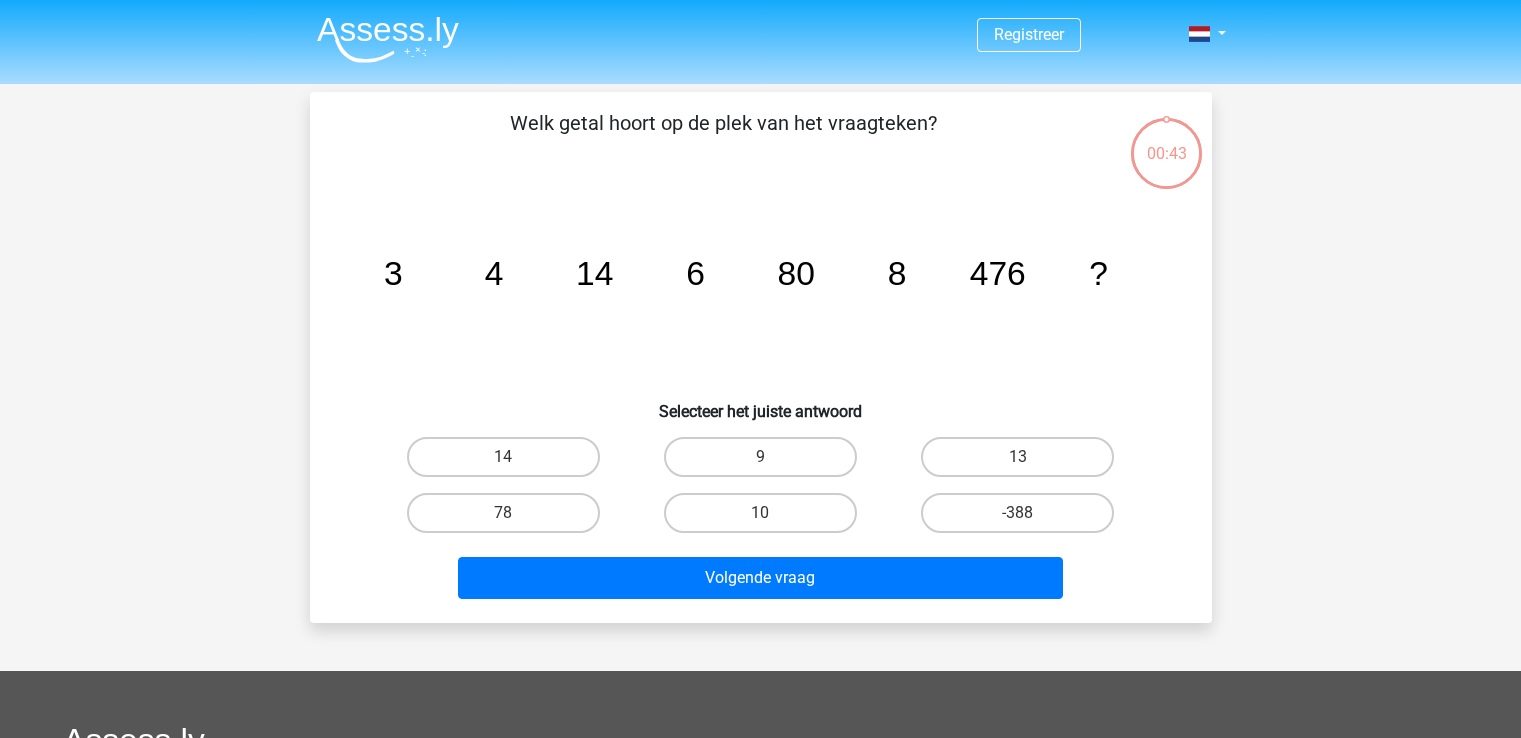 scroll, scrollTop: 0, scrollLeft: 0, axis: both 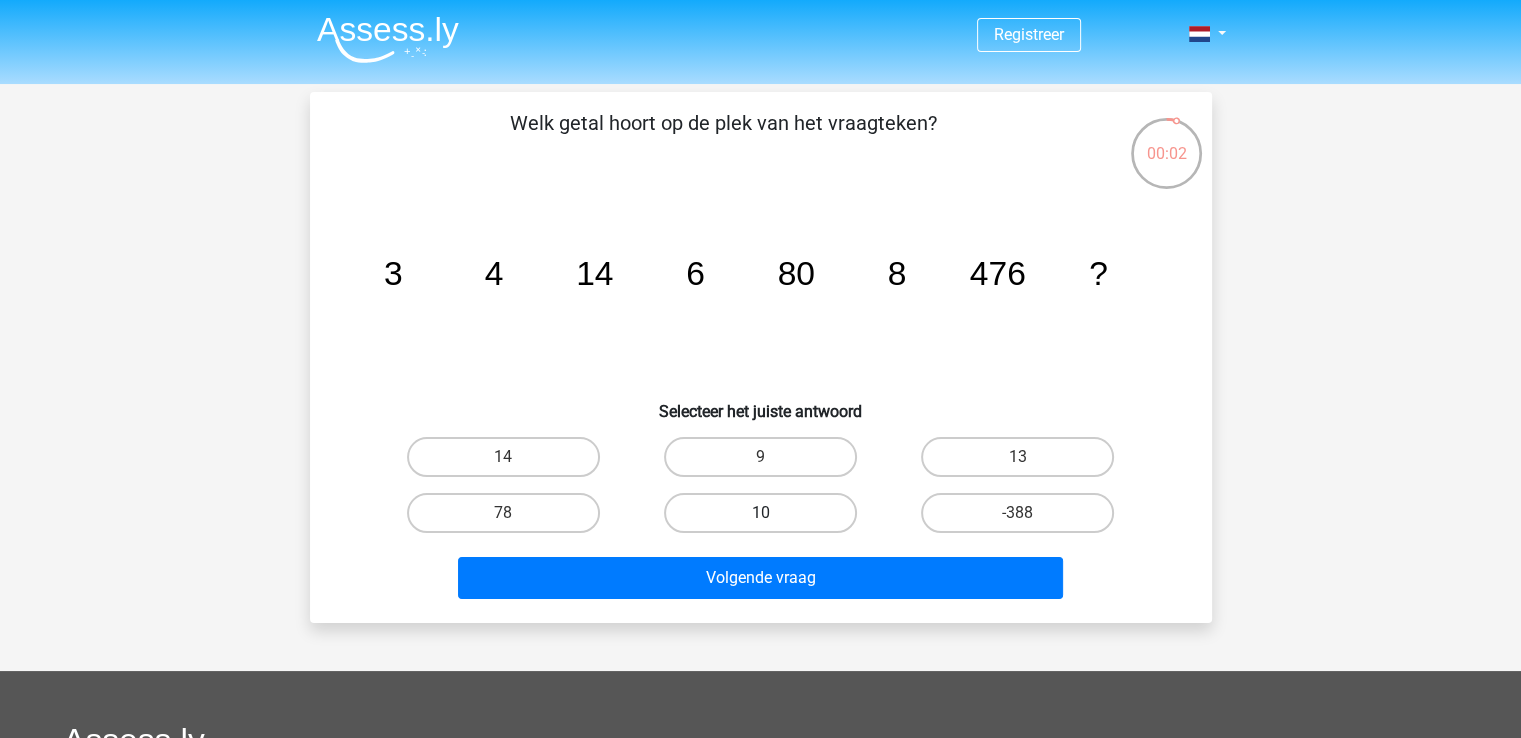 click on "10" at bounding box center (760, 513) 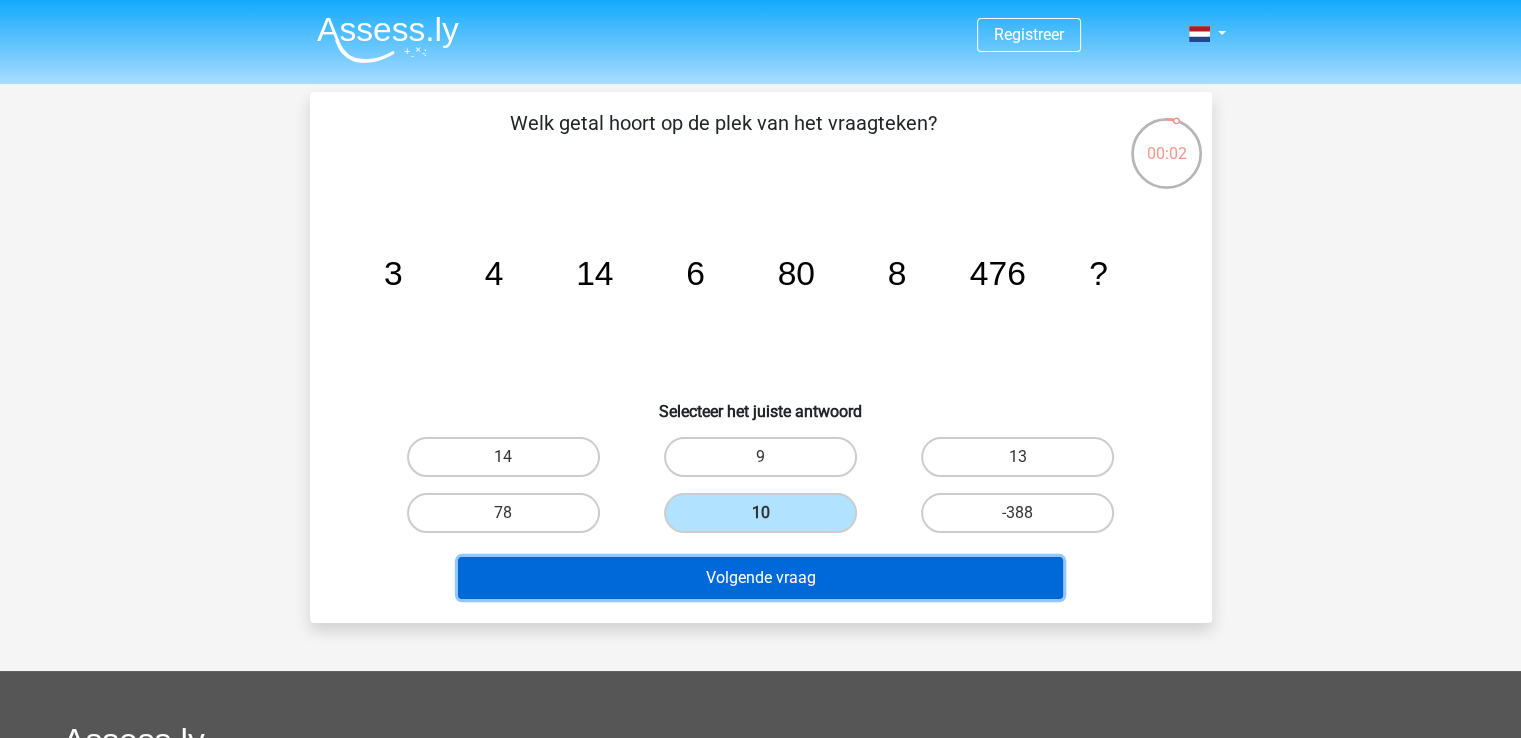 click on "Volgende vraag" at bounding box center (760, 578) 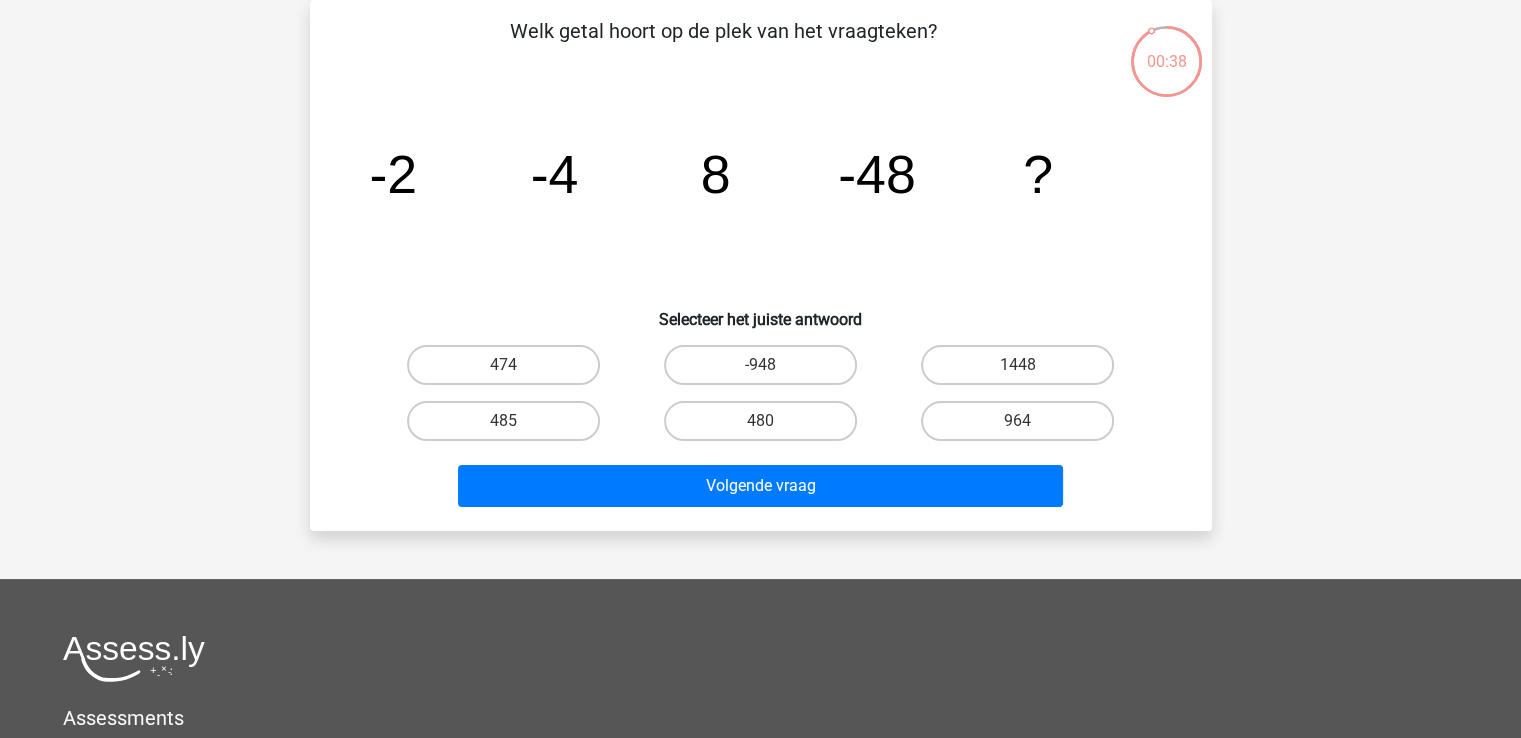 scroll, scrollTop: 0, scrollLeft: 0, axis: both 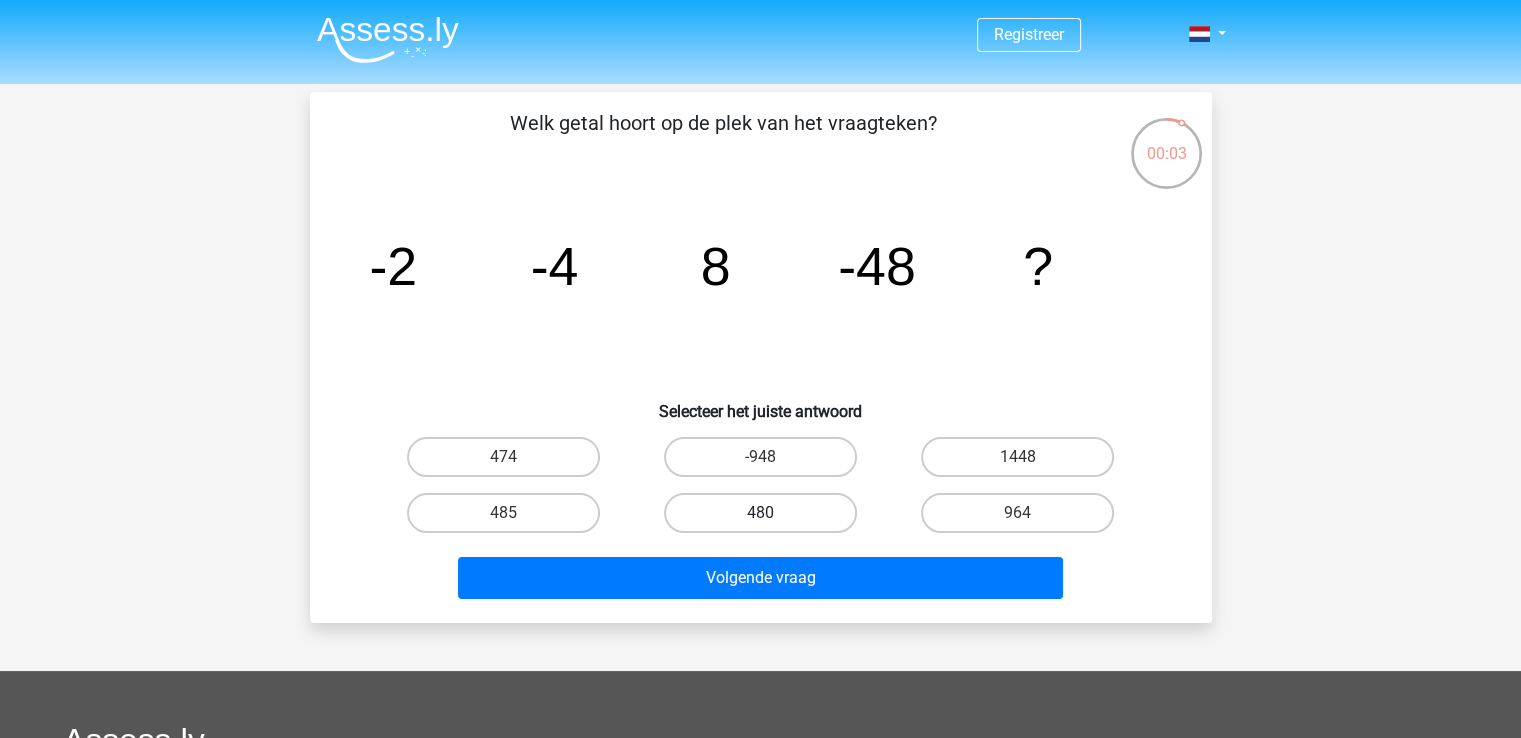 click on "480" at bounding box center [760, 513] 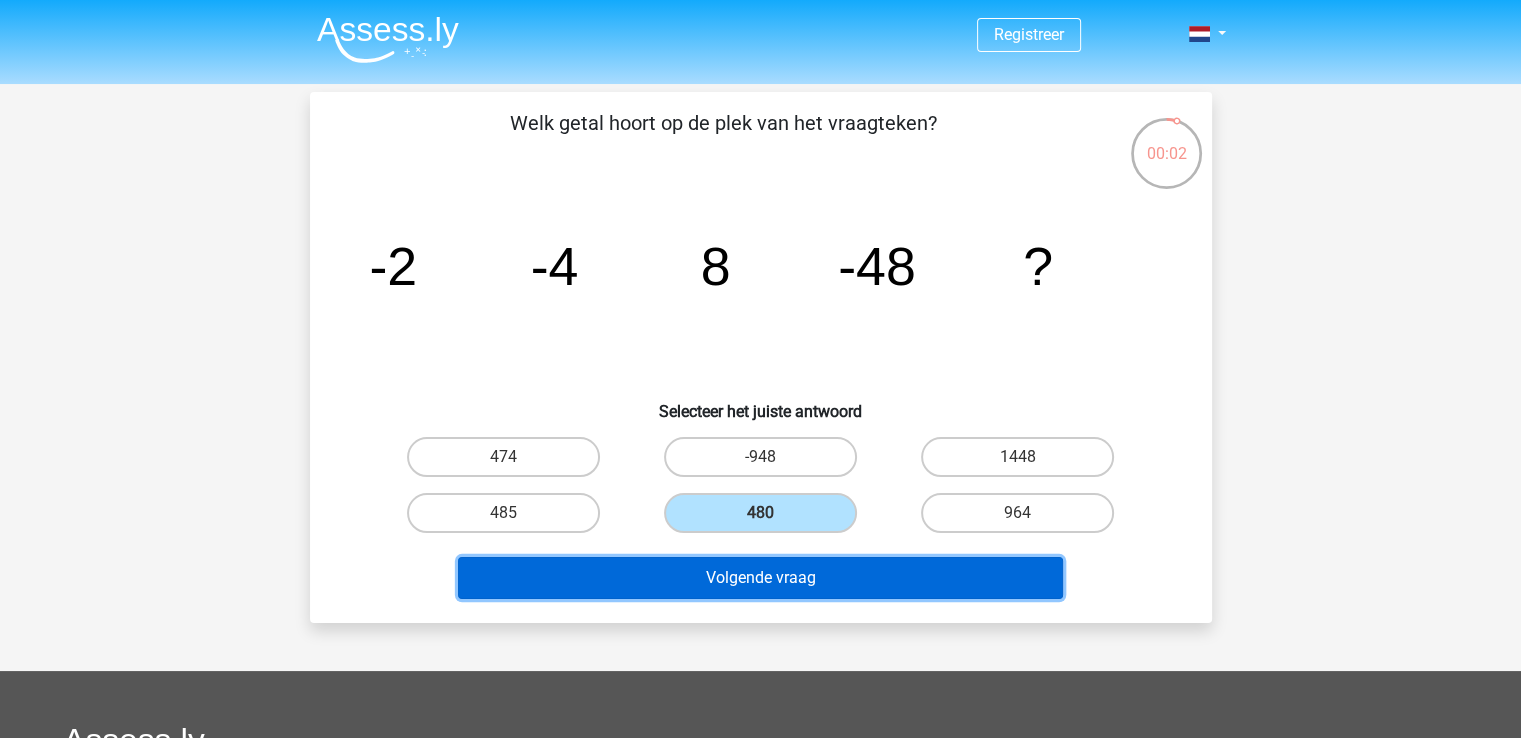 click on "Volgende vraag" at bounding box center [760, 578] 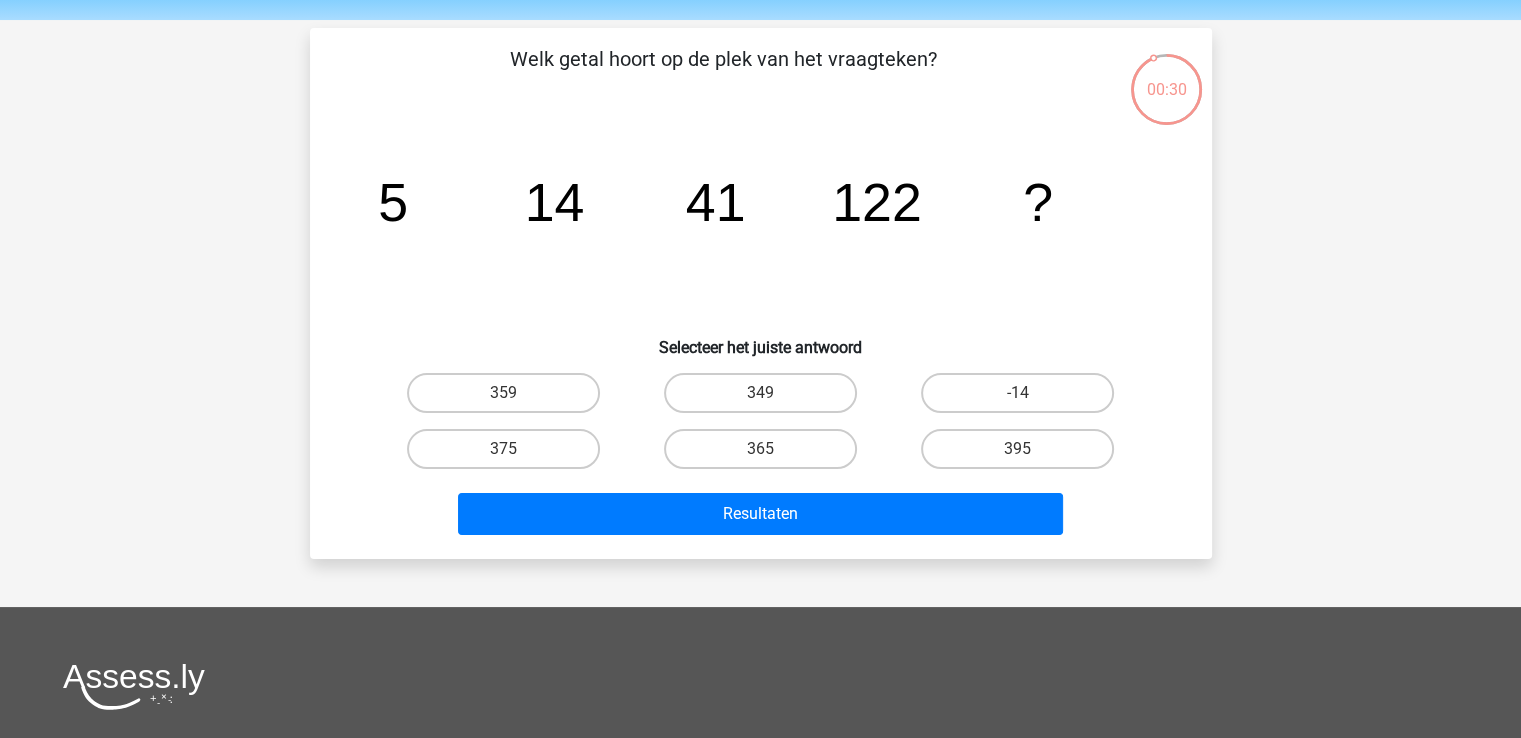 scroll, scrollTop: 100, scrollLeft: 0, axis: vertical 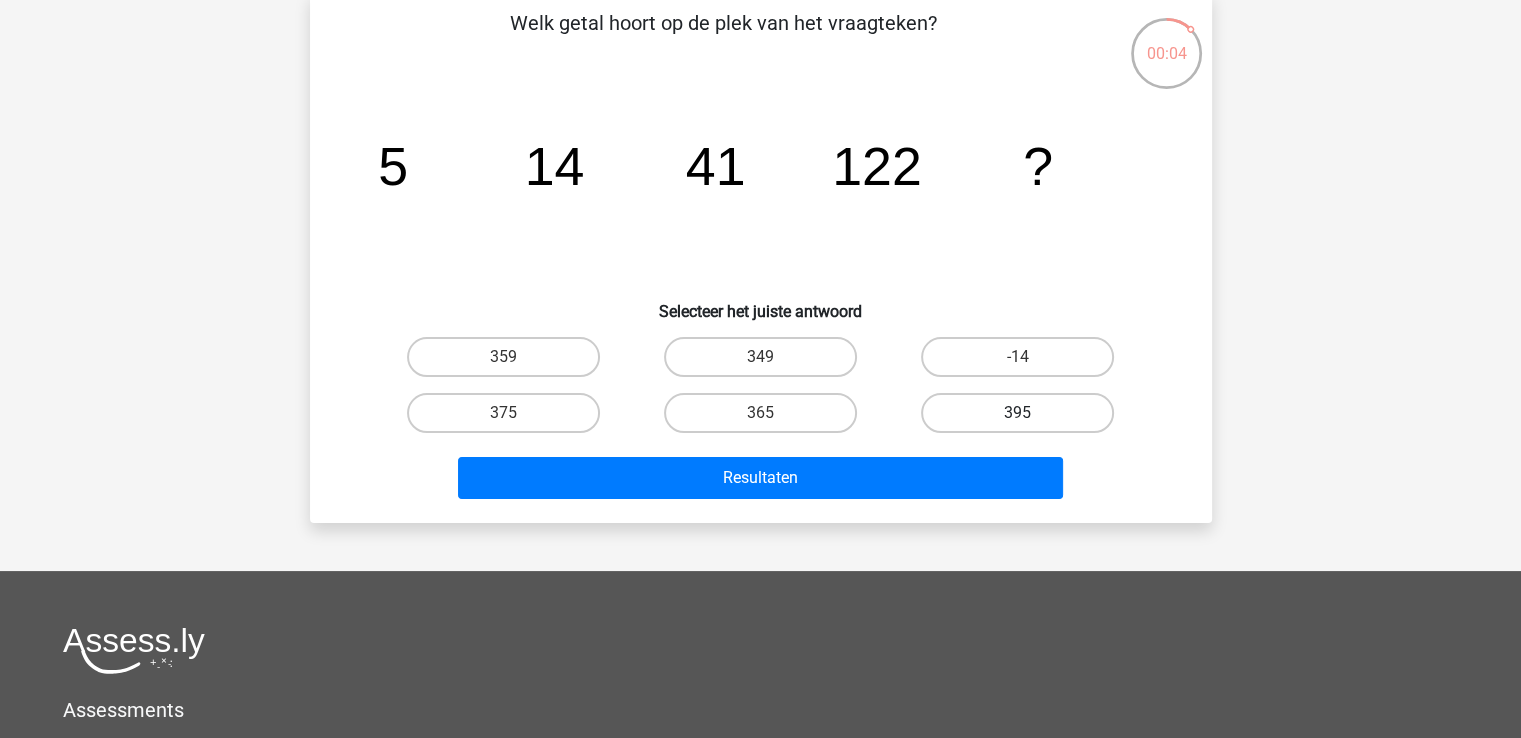 click on "395" at bounding box center [1017, 413] 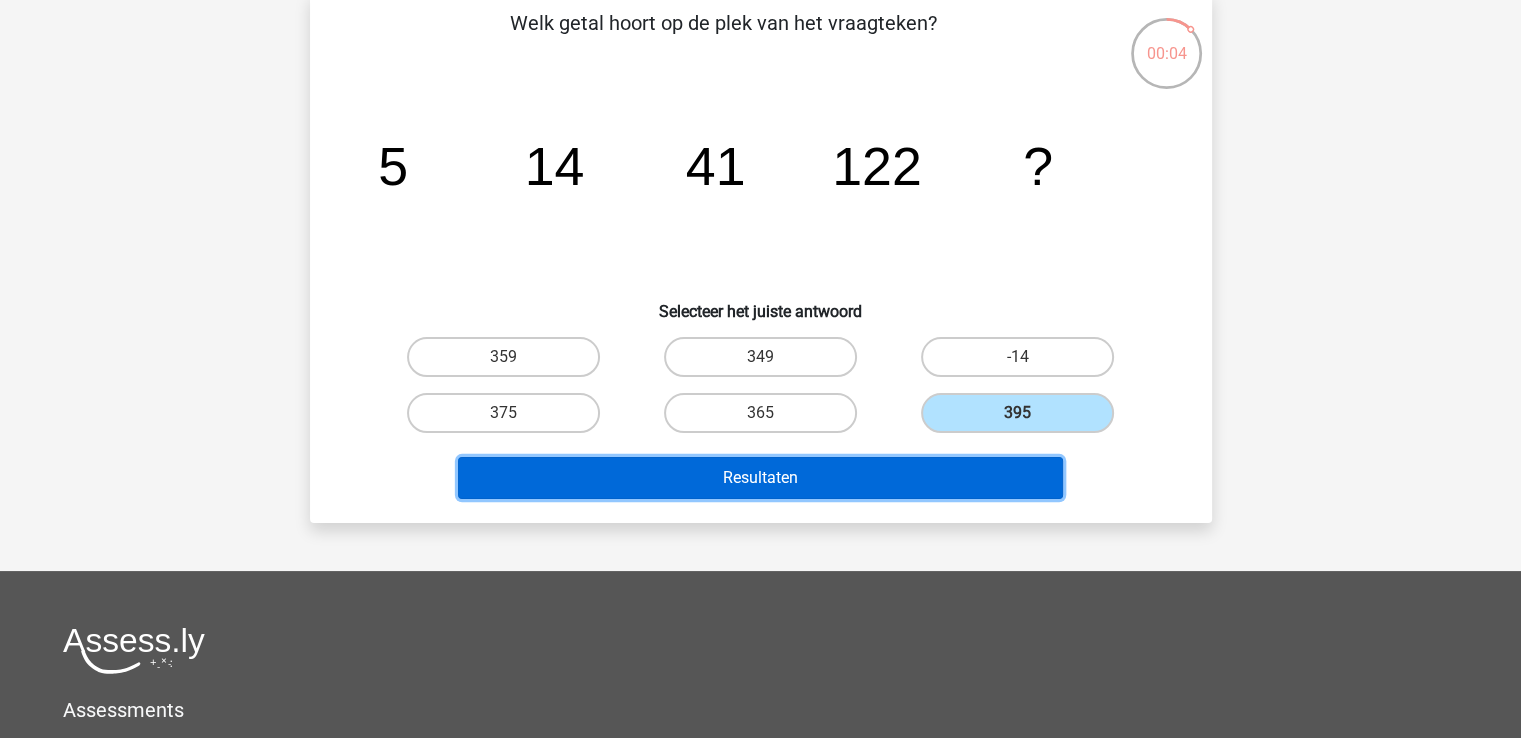 click on "Resultaten" at bounding box center (760, 478) 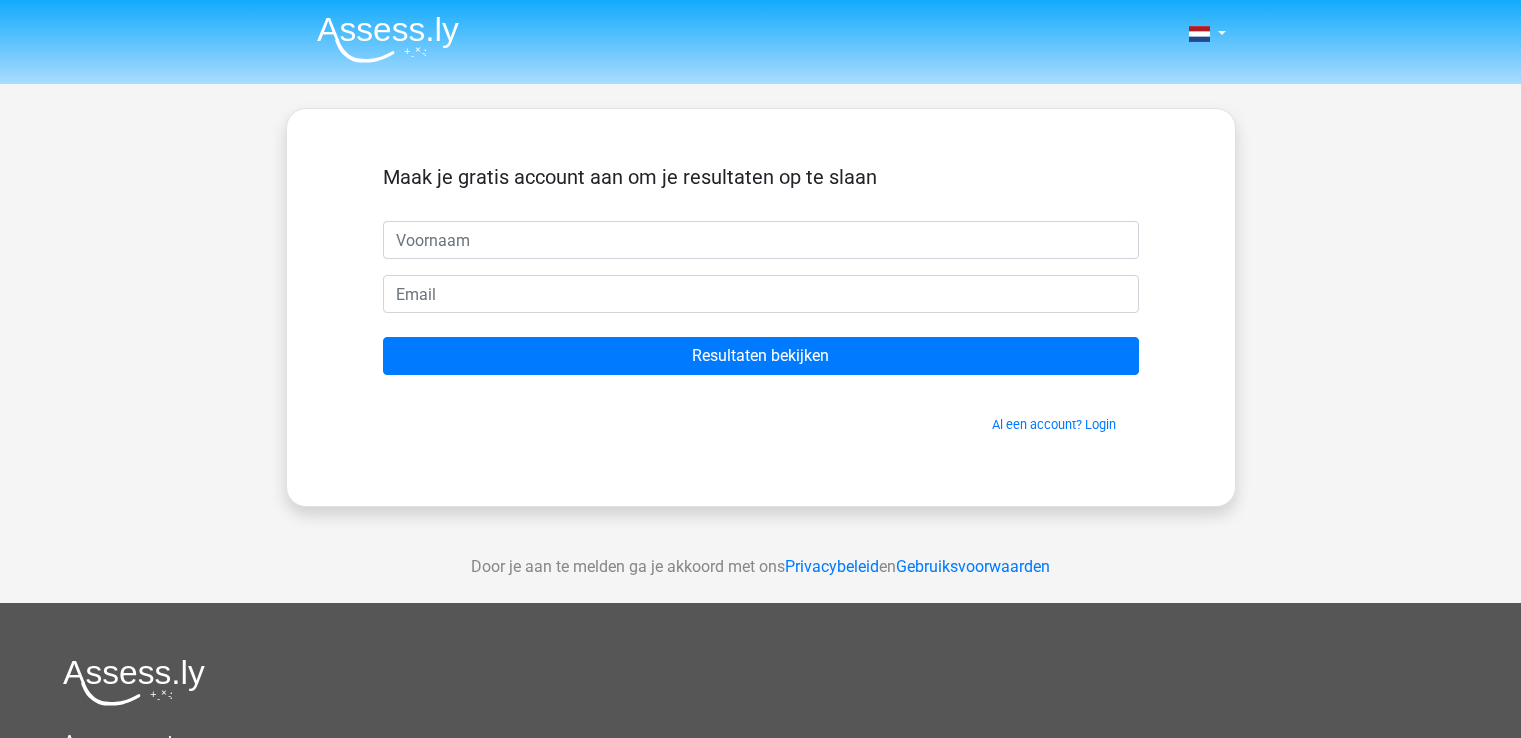 scroll, scrollTop: 0, scrollLeft: 0, axis: both 